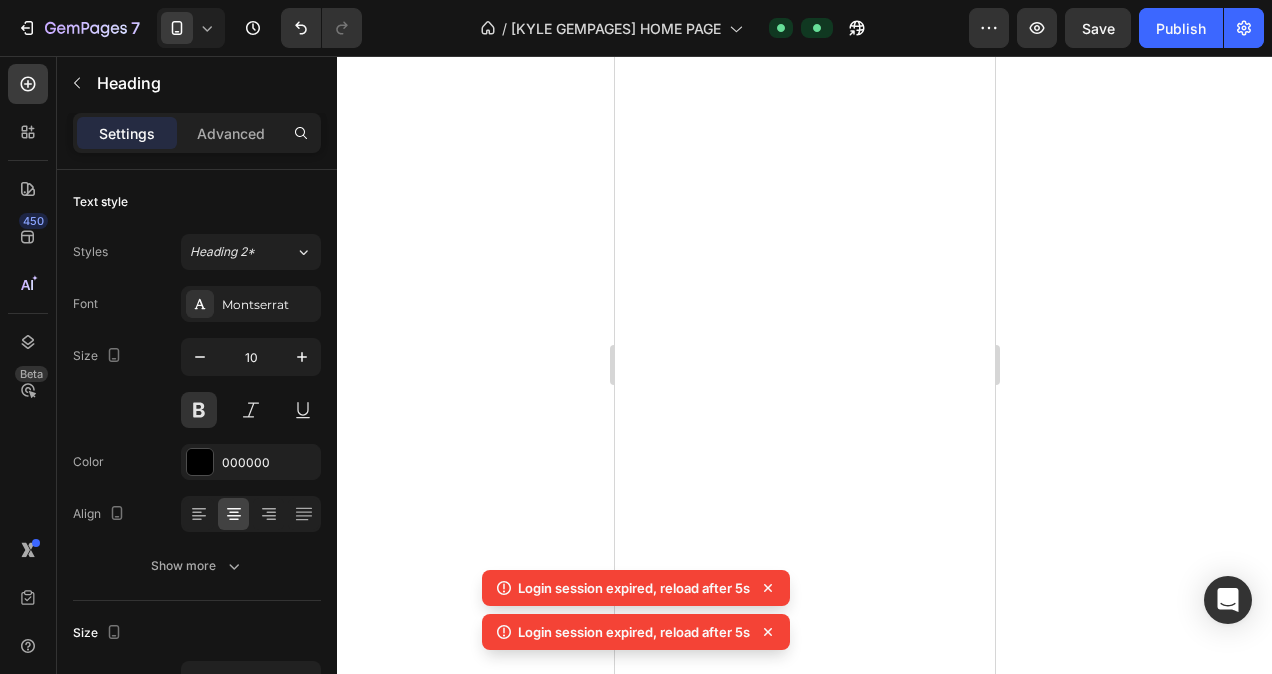 scroll, scrollTop: 0, scrollLeft: 0, axis: both 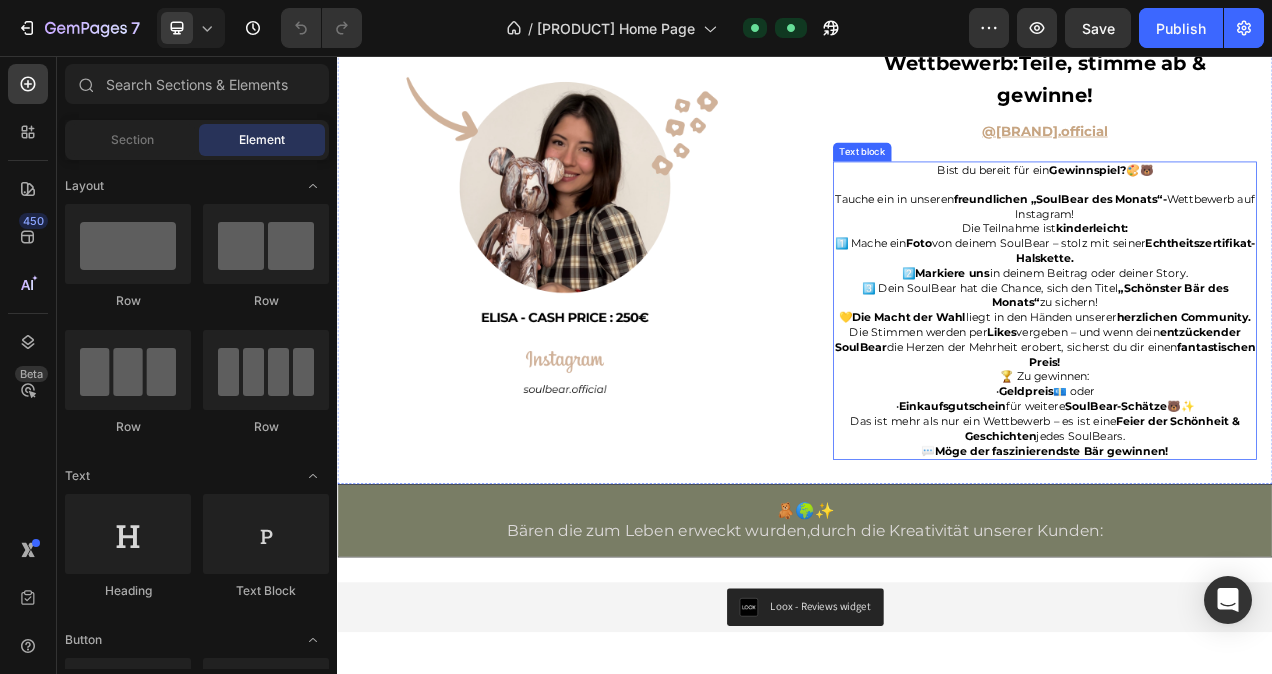 click on "Das ist mehr als nur ein Wettbewerb – es ist eine  Feier   der Schönheit & Geschichten  jedes SoulBears. 💬  Möge der faszinierendste Bär gewinnen!" at bounding box center [1245, 544] 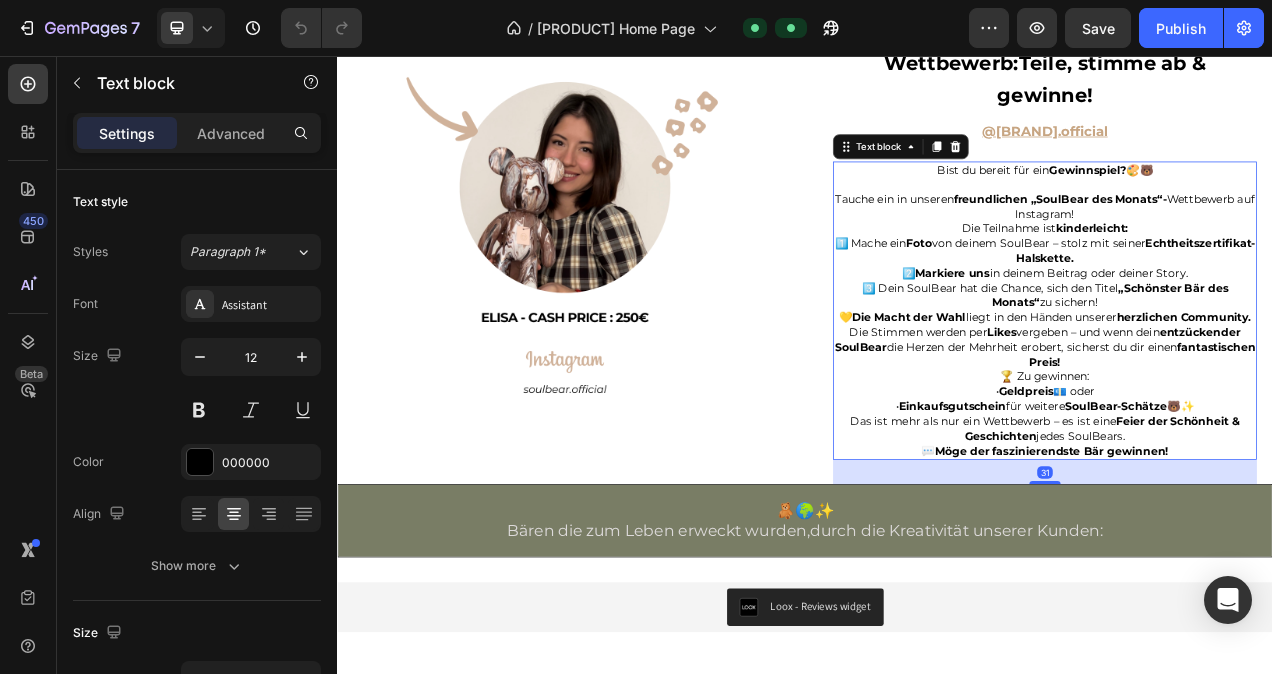 click on "Das ist mehr als nur ein Wettbewerb – es ist eine  Feier   der Schönheit & Geschichten  jedes SoulBears. 💬  Möge der faszinierendste Bär gewinnen!" at bounding box center (1245, 544) 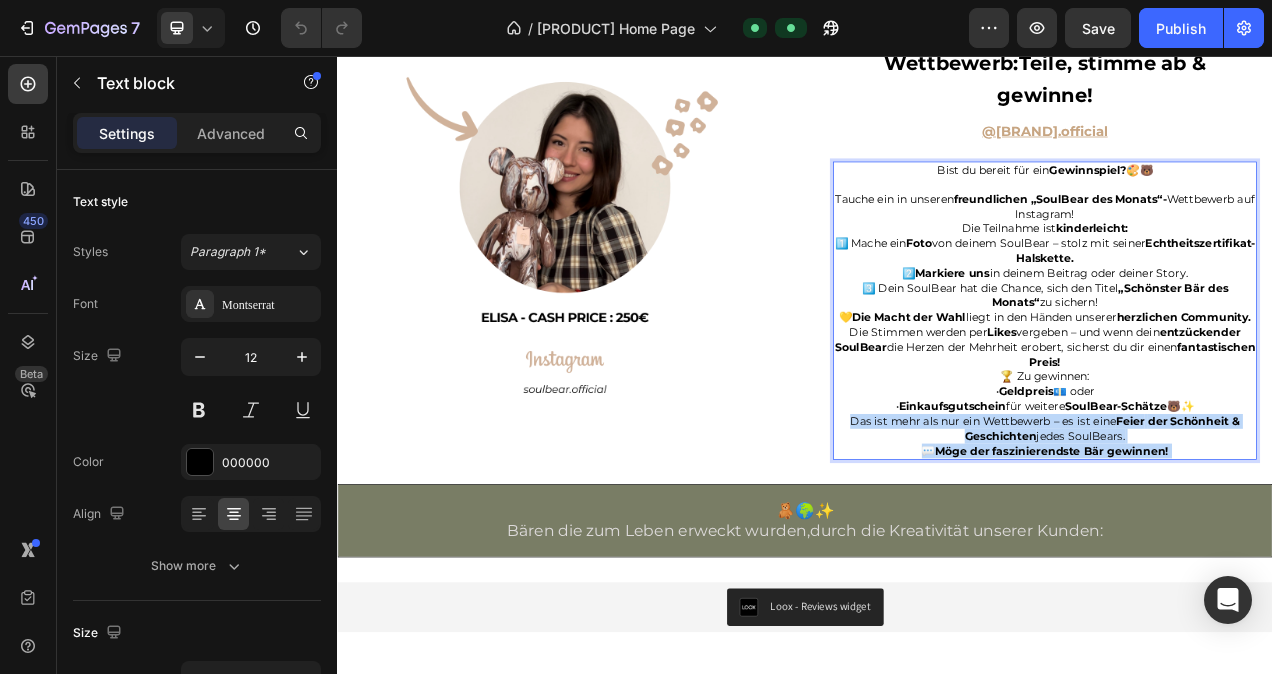 drag, startPoint x: 1415, startPoint y: 673, endPoint x: 1194, endPoint y: 406, distance: 346.59775 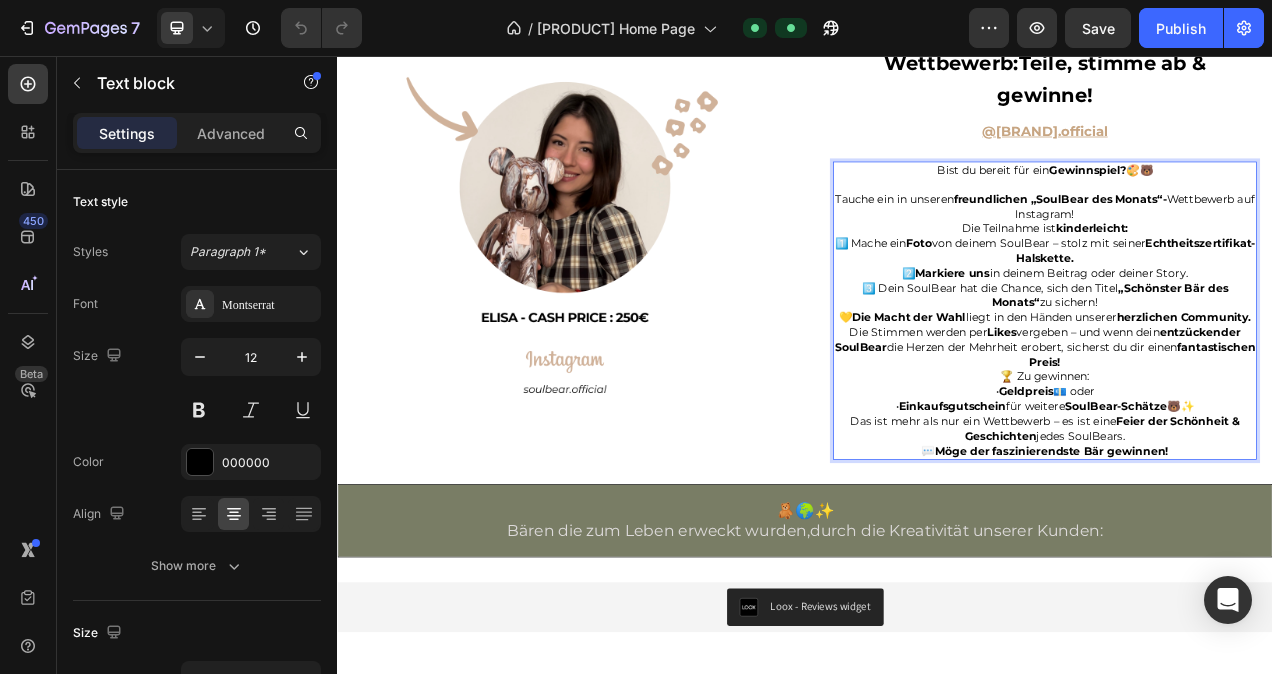 click on "Bist du bereit für ein  Gewinnspiel?  🎨🐻" at bounding box center (1245, 203) 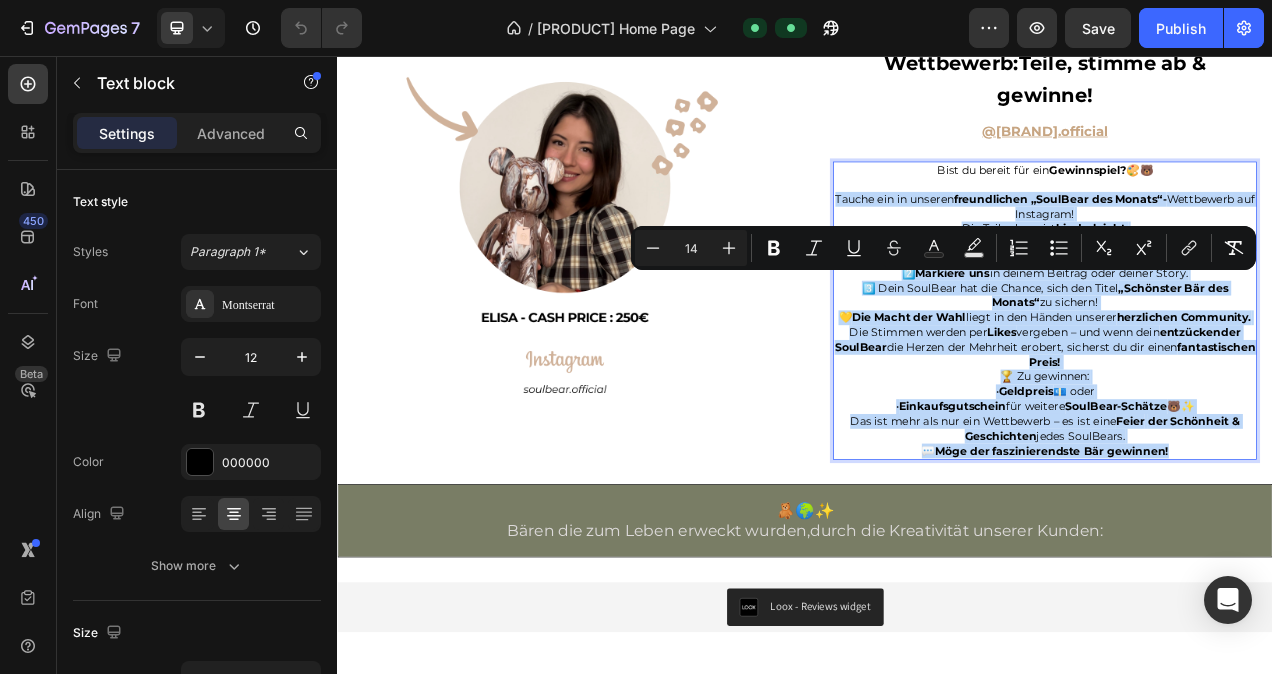 drag, startPoint x: 978, startPoint y: 344, endPoint x: 1406, endPoint y: 675, distance: 541.05914 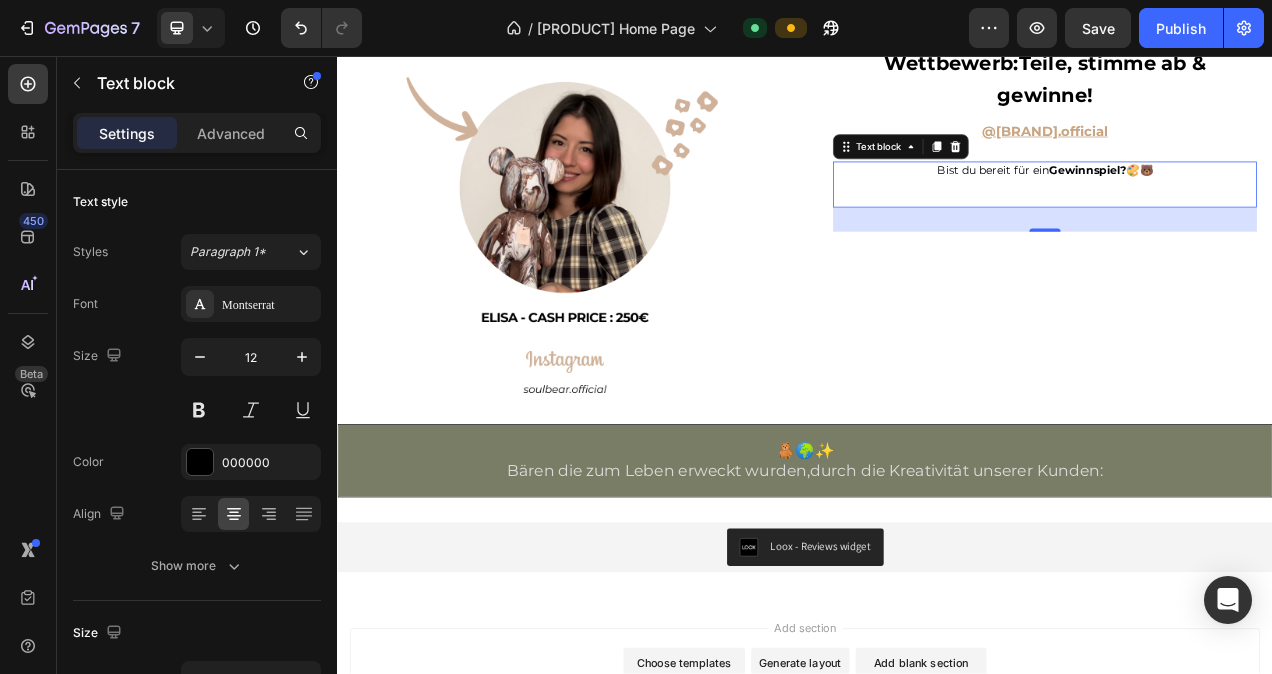 click at bounding box center (1245, 222) 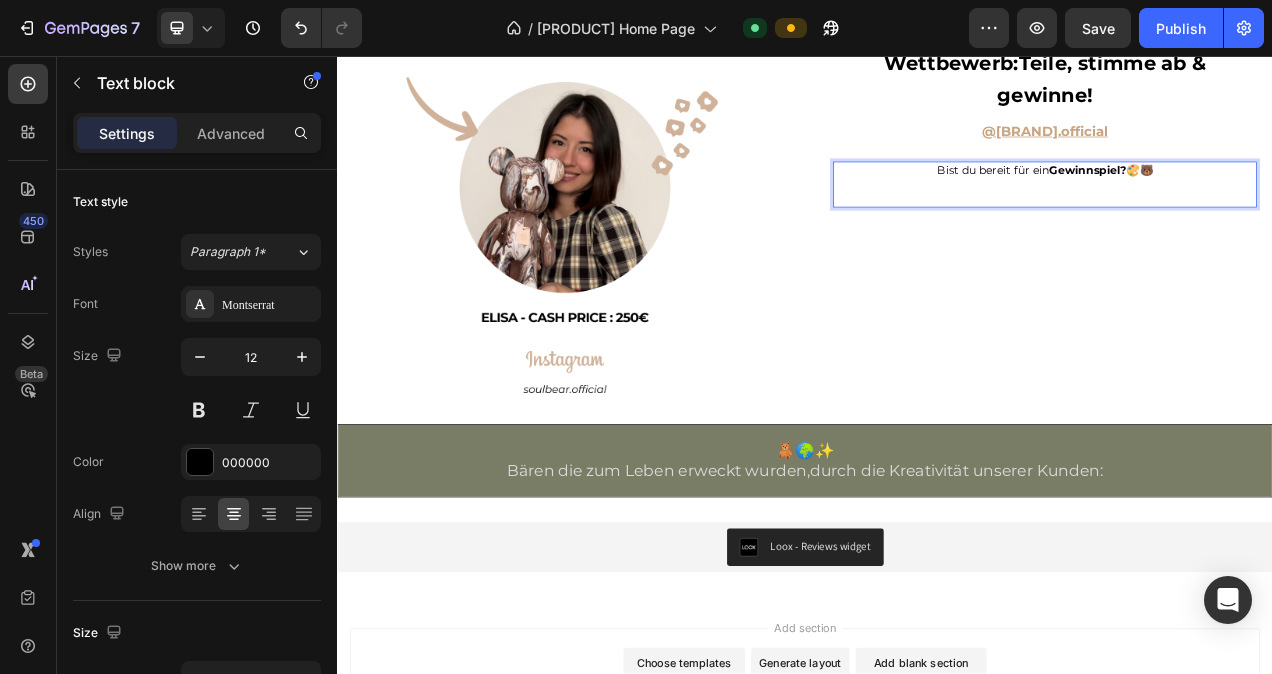 click at bounding box center (1245, 240) 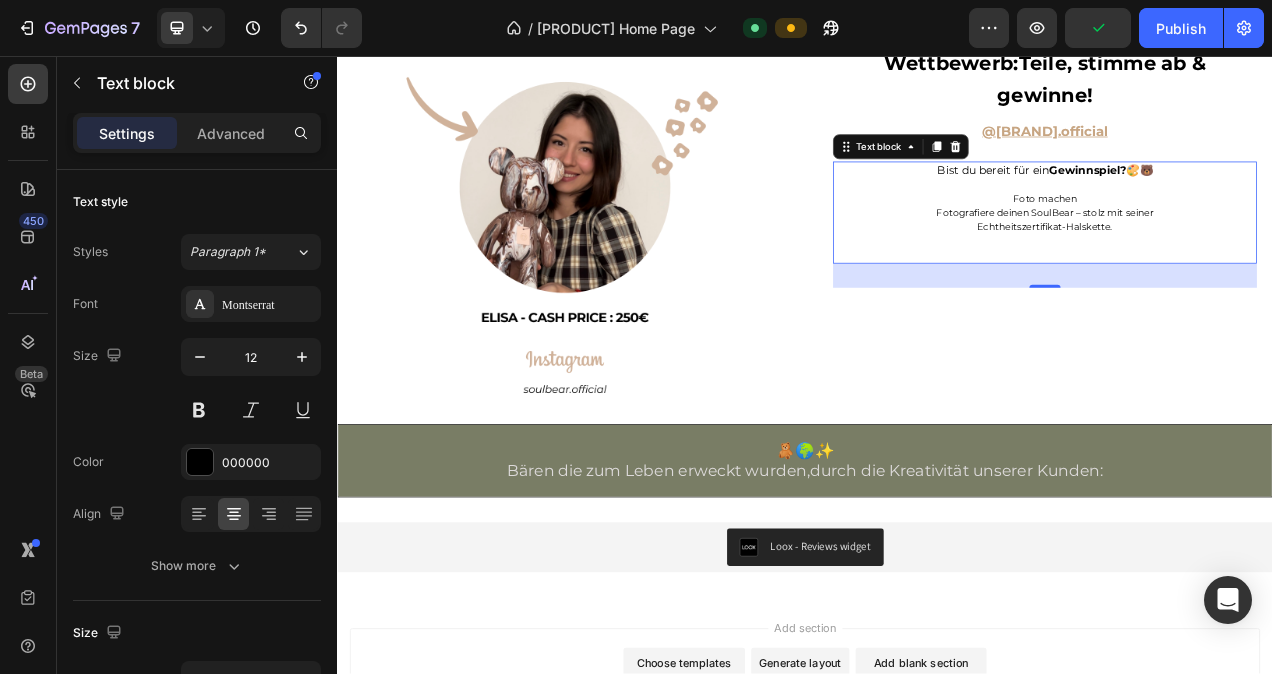 click at bounding box center [1245, 312] 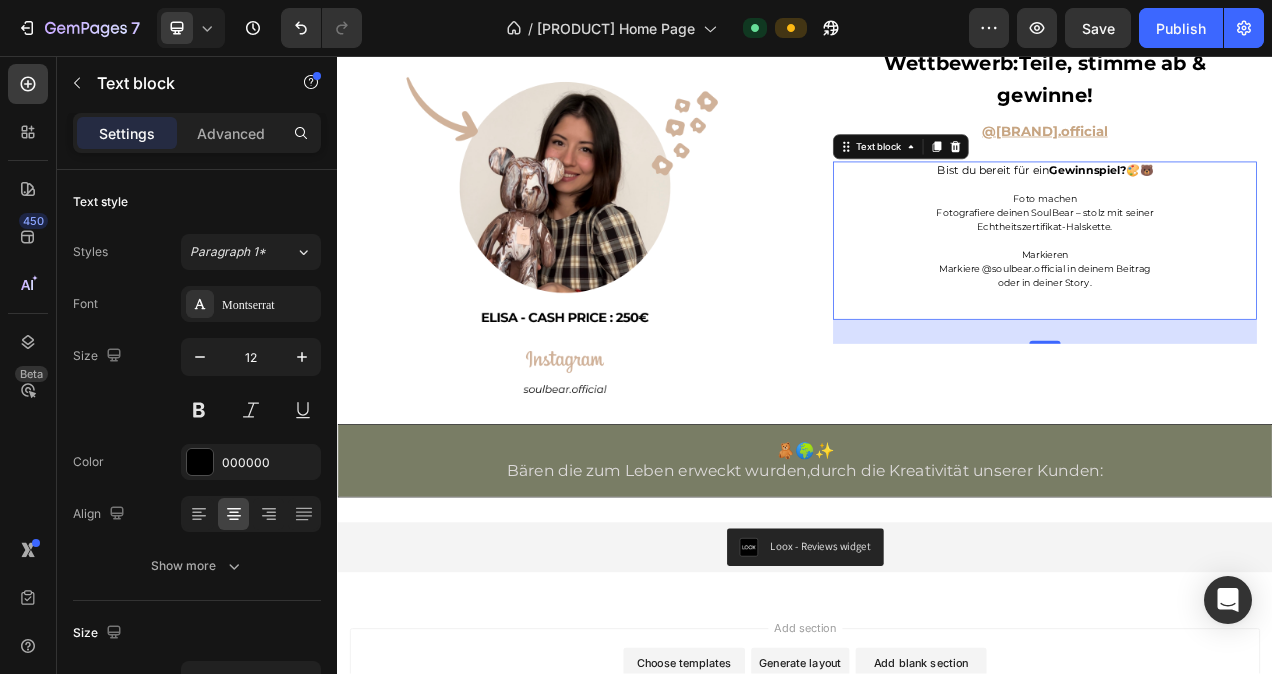 click on "Markieren Markiere @soulbear.official in deinem Beitrag oder in deiner Story." at bounding box center (1245, 339) 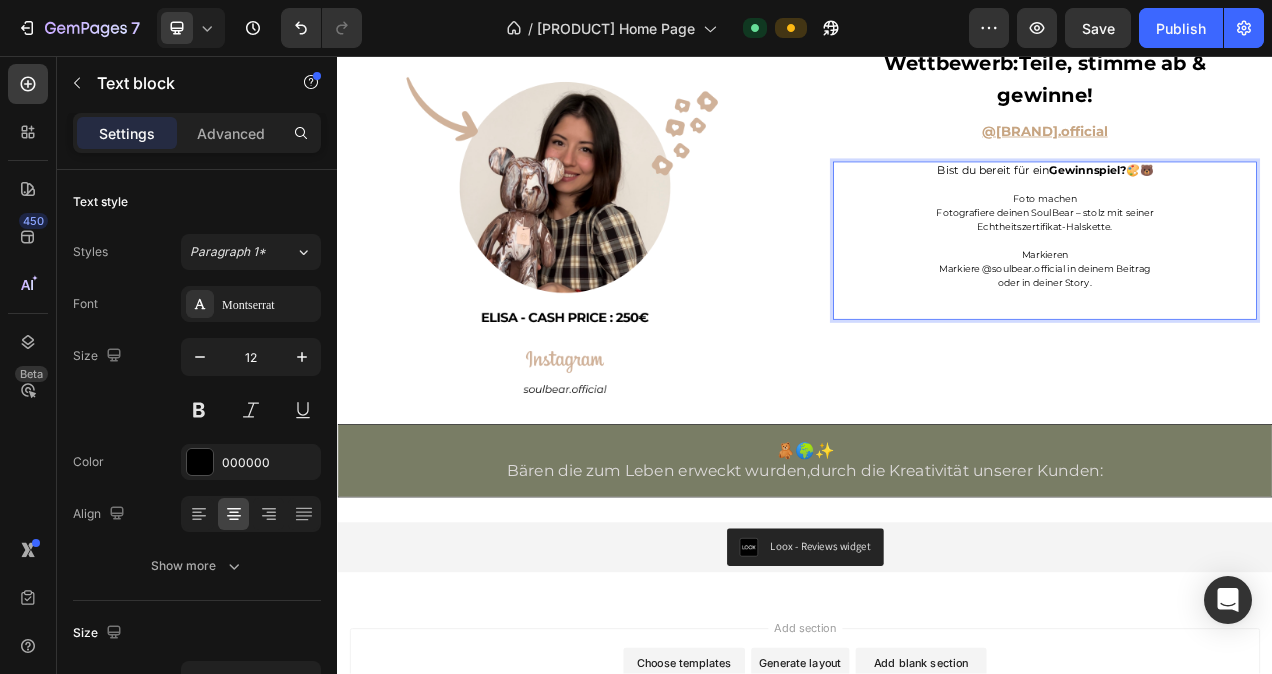 click at bounding box center [1245, 384] 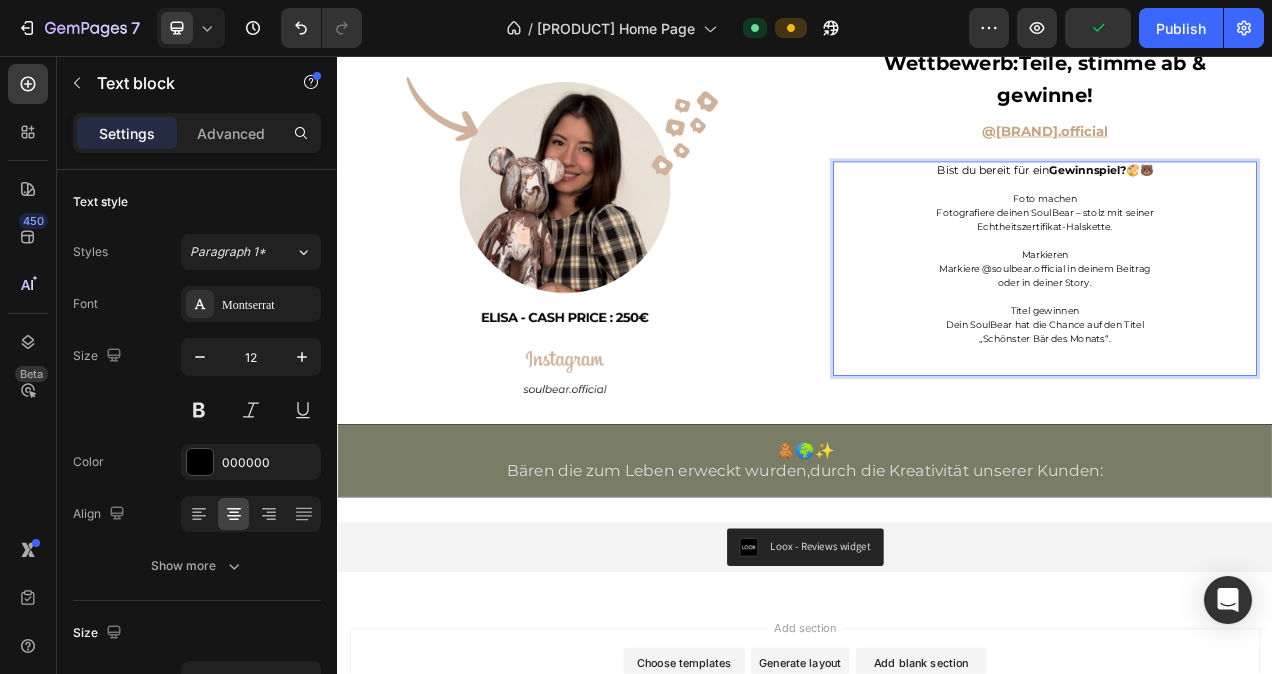 click at bounding box center [1245, 456] 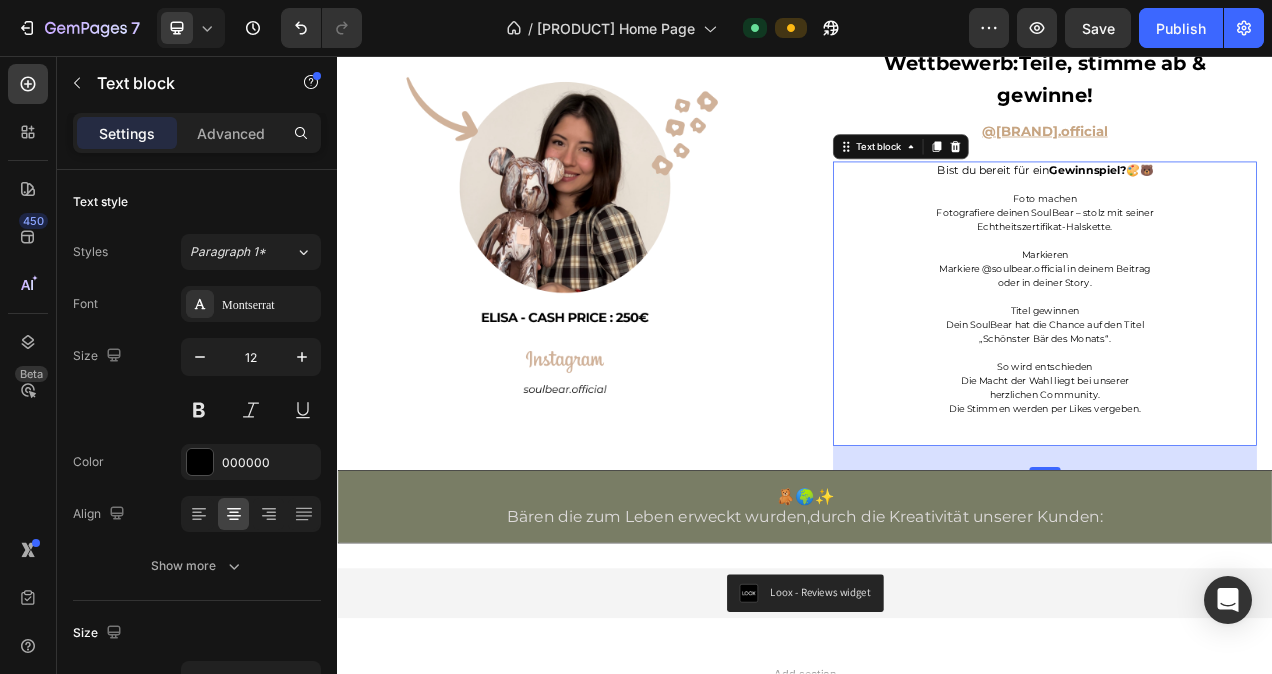 click at bounding box center (1245, 546) 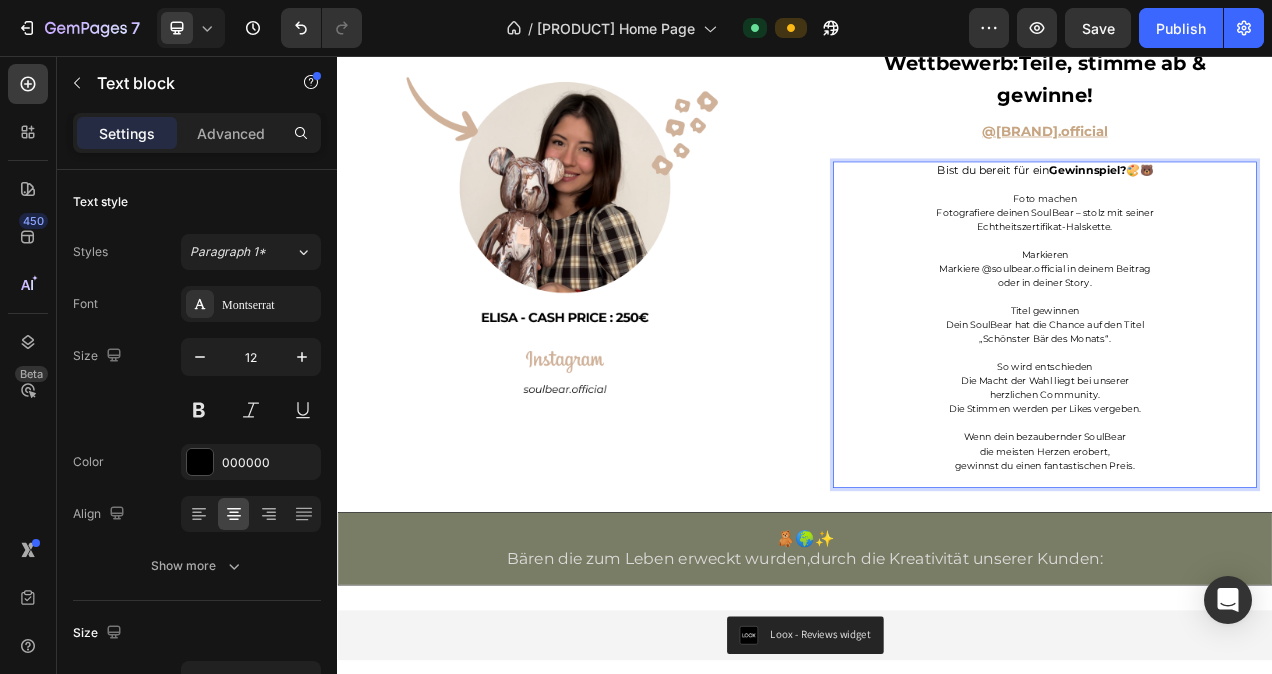 click on "Wenn dein bezaubernder SoulBear die meisten Herzen erobert, gewinnst du einen fantastischen Preis." at bounding box center (1245, 573) 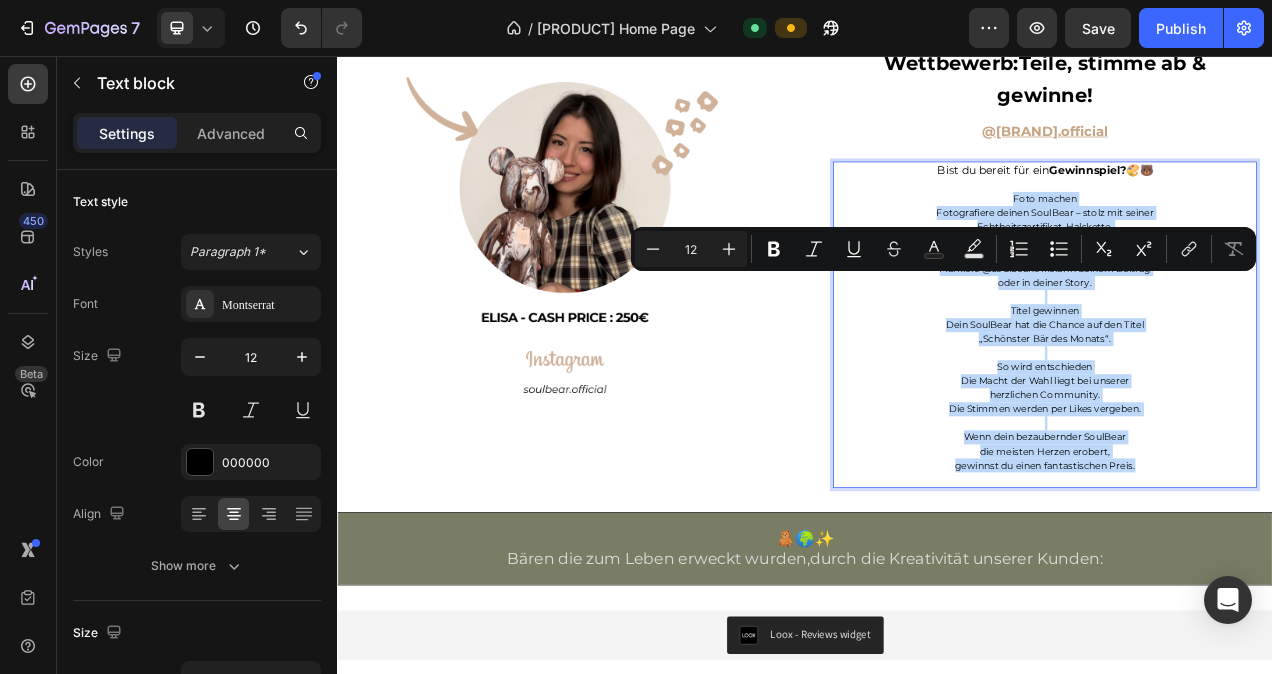 drag, startPoint x: 1380, startPoint y: 687, endPoint x: 1086, endPoint y: 335, distance: 458.6284 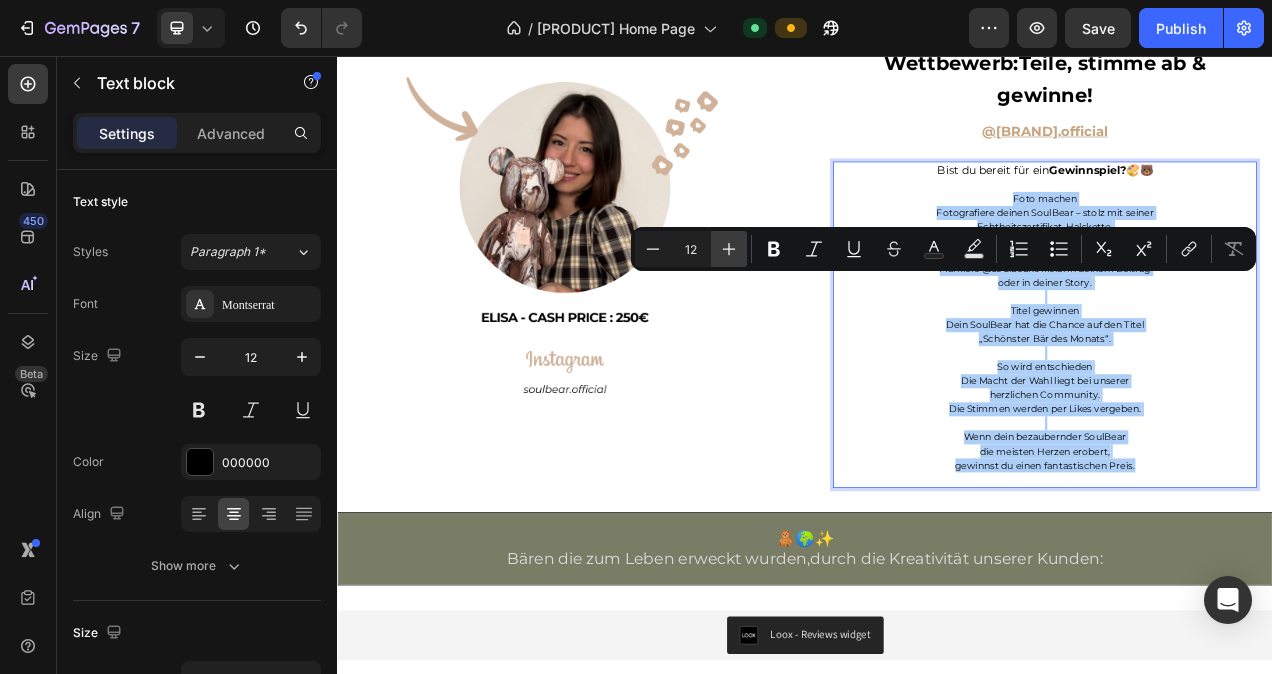 click 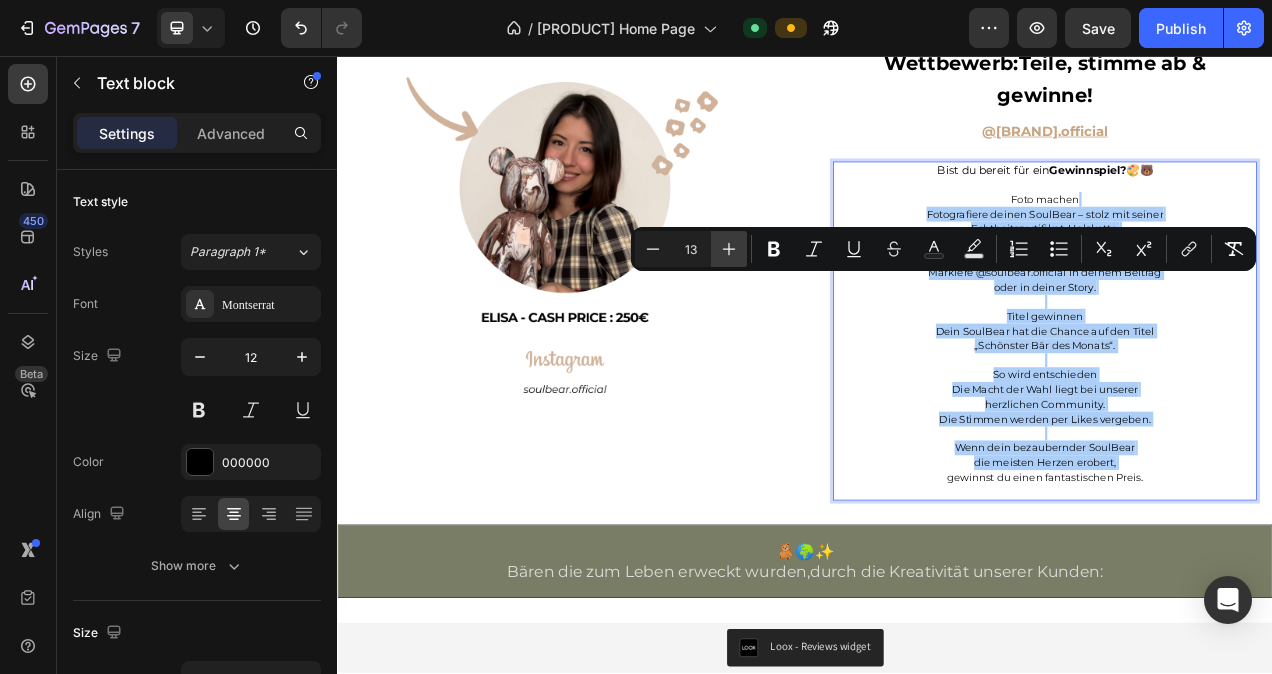 click 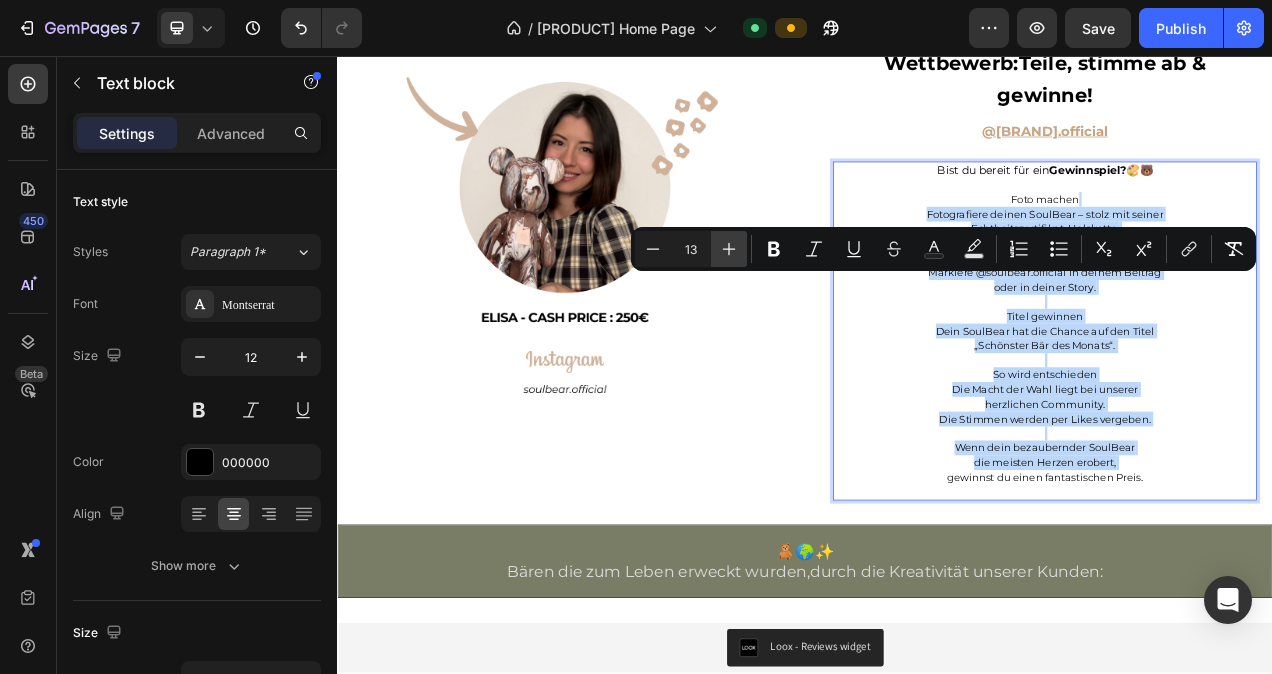 type on "14" 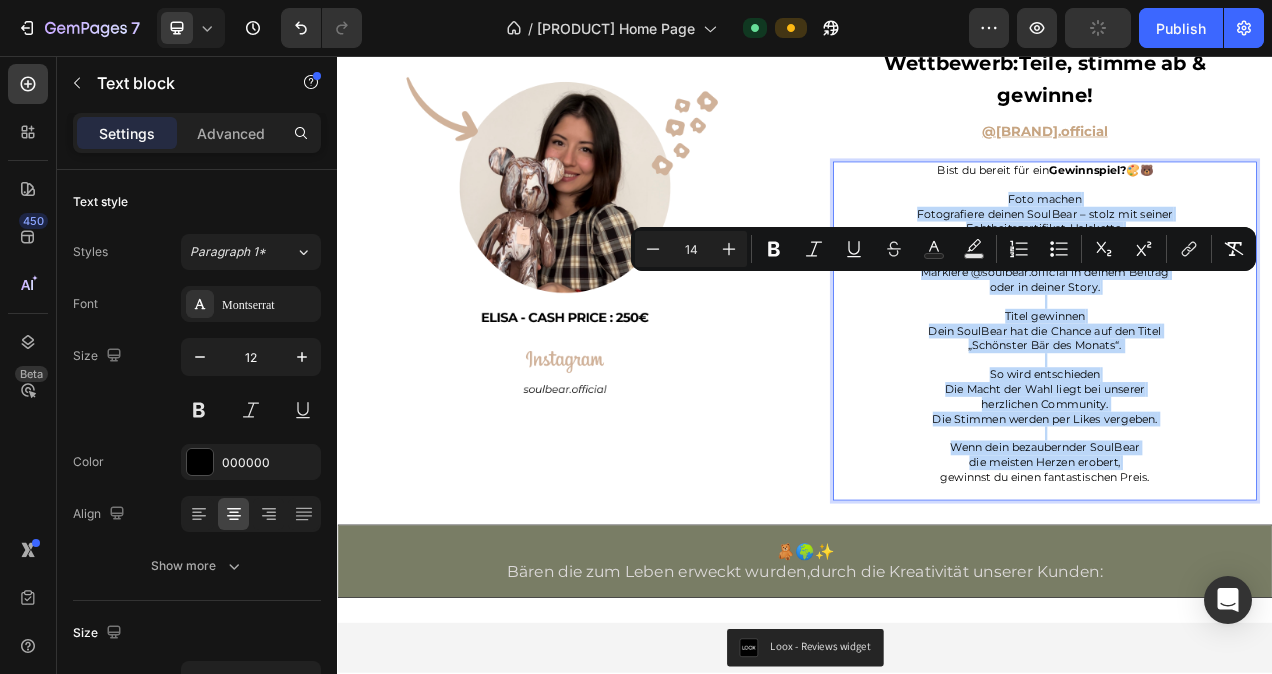 click on "Foto machen Fotografiere deinen SoulBear – stolz mit seiner Echtheitszertifikat-Halskette." at bounding box center (1245, 268) 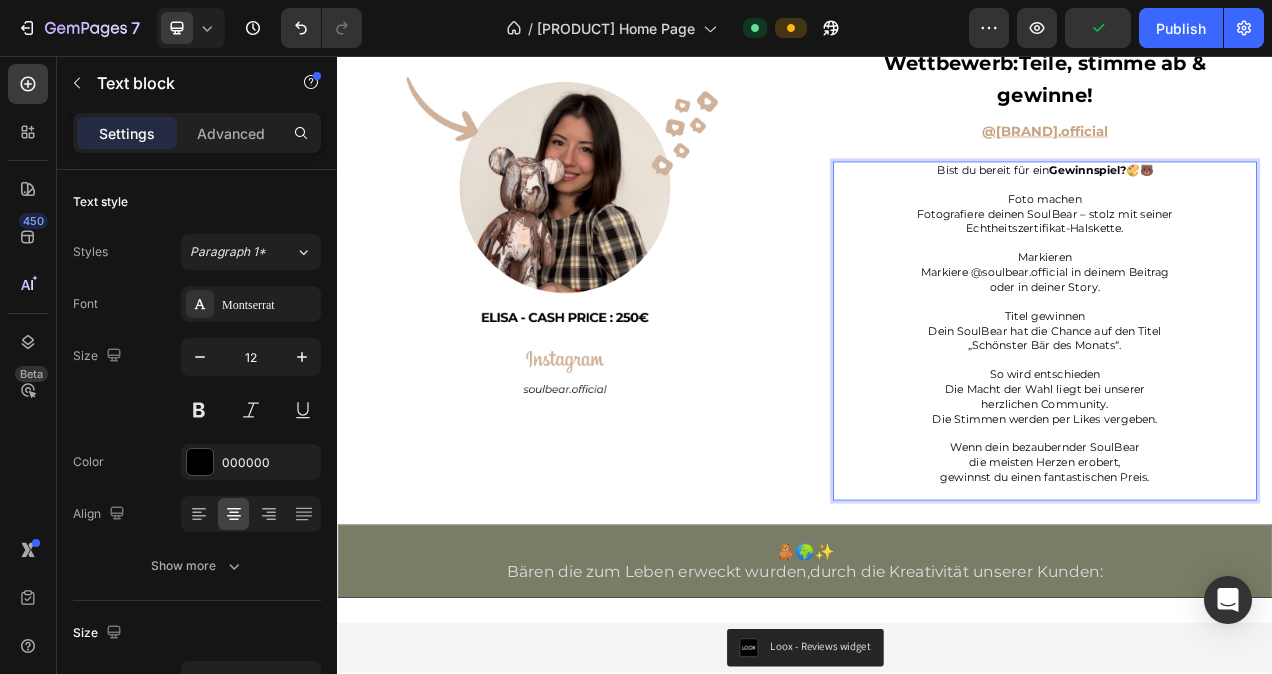 click on "Foto machen Fotografiere deinen SoulBear – stolz mit seiner Echtheitszertifikat-Halskette." at bounding box center (1245, 268) 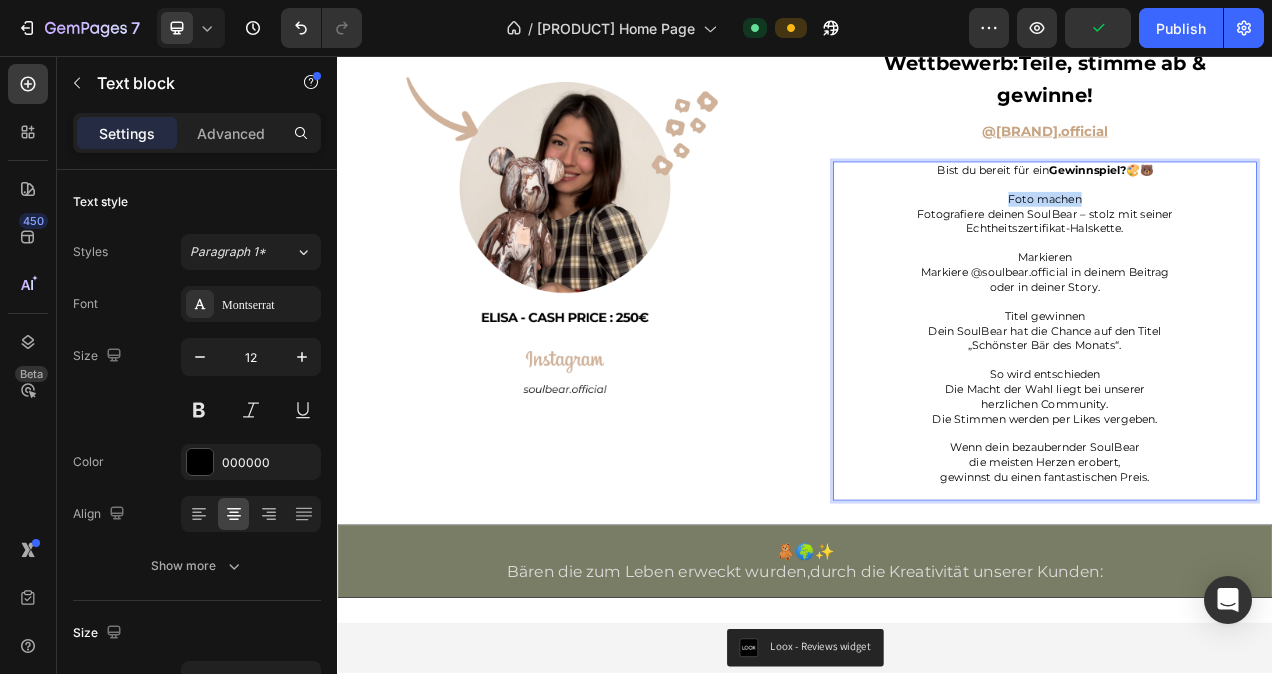 drag, startPoint x: 1291, startPoint y: 337, endPoint x: 1189, endPoint y: 338, distance: 102.0049 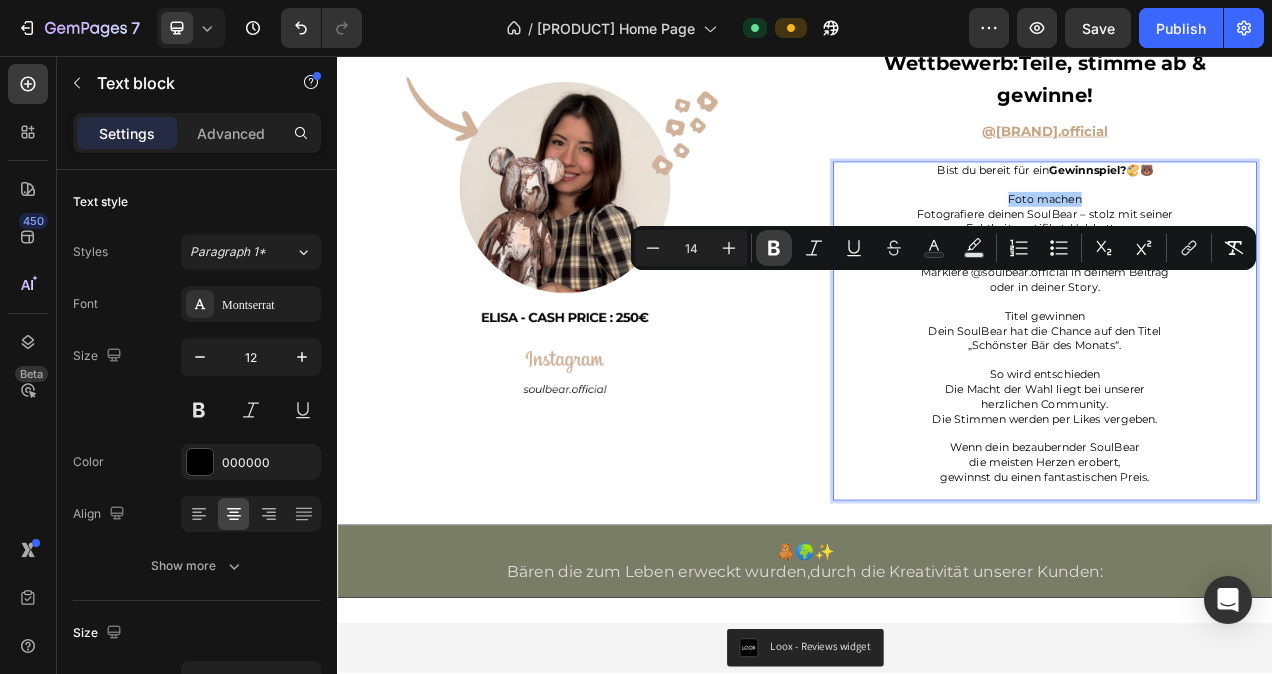 click 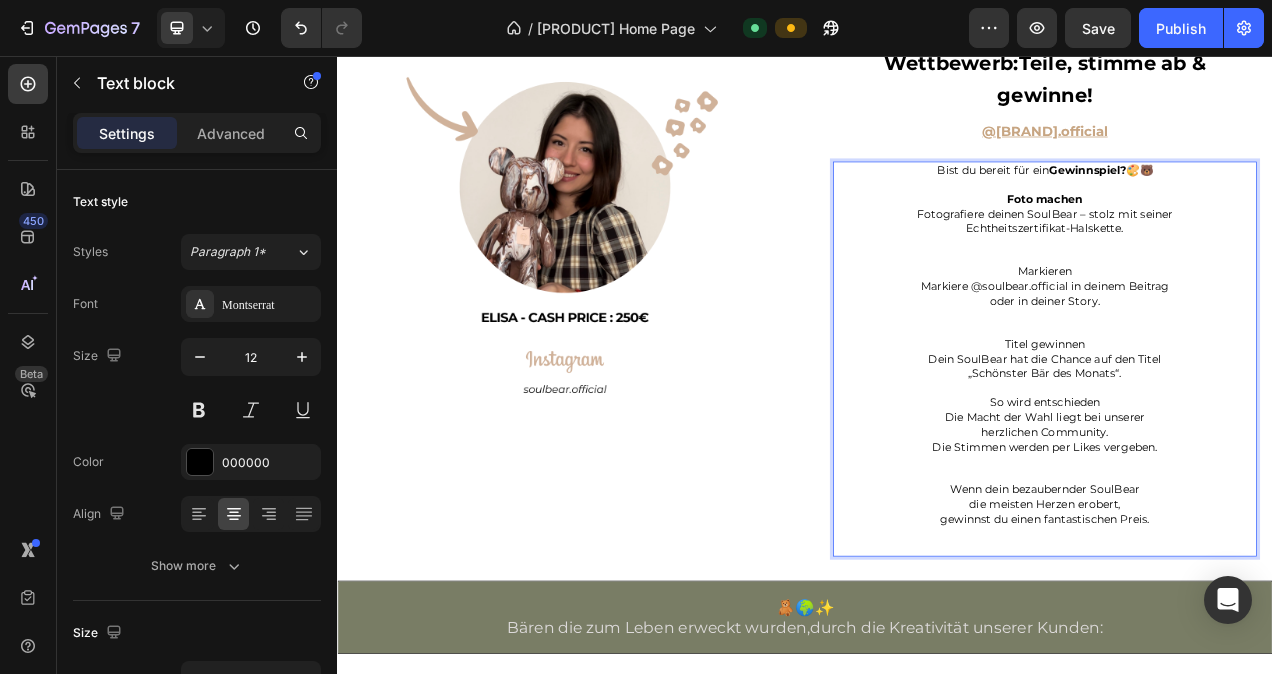 click on "Markieren Markiere @soulbear.official in deinem Beitrag oder in deiner Story." at bounding box center (1245, 370) 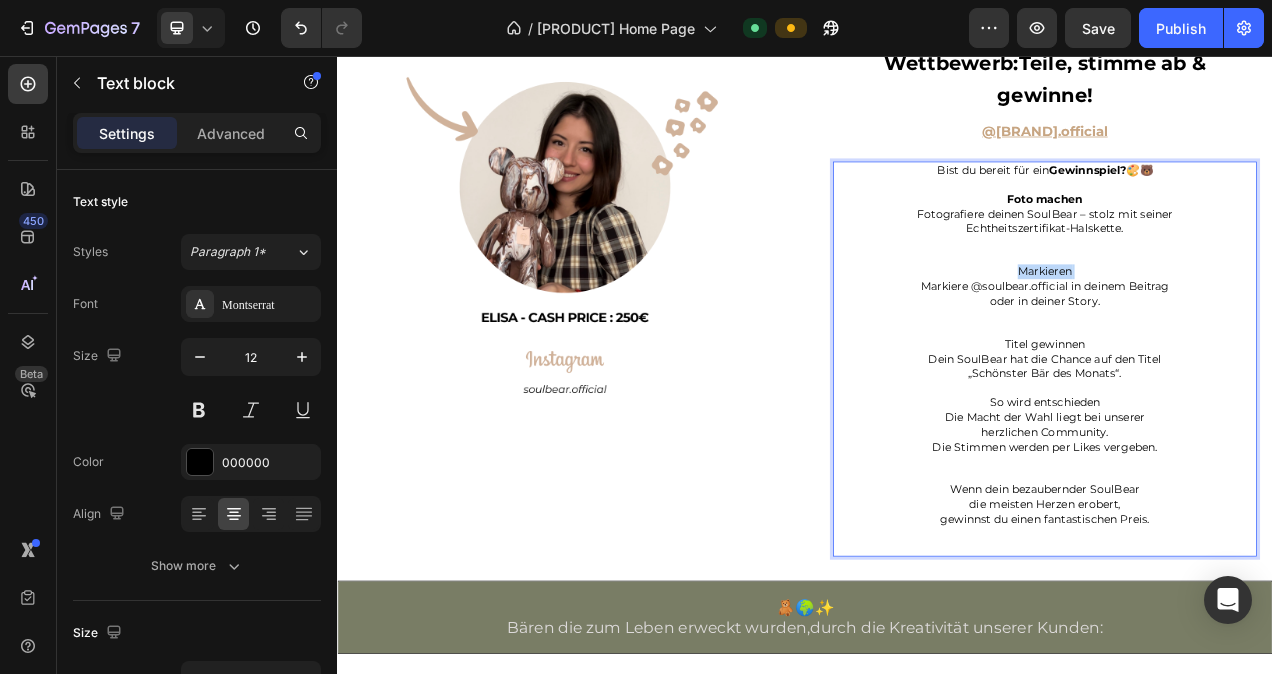drag, startPoint x: 1273, startPoint y: 435, endPoint x: 1203, endPoint y: 434, distance: 70.00714 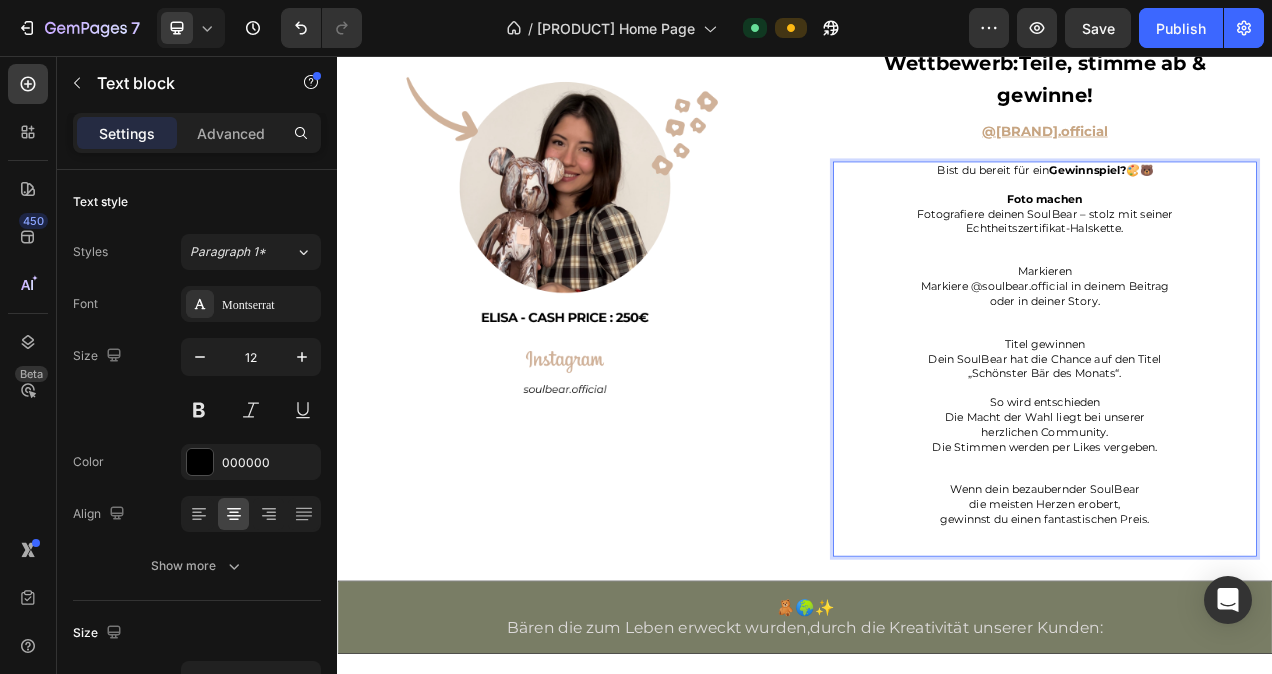click on "Foto machen Fotografiere deinen SoulBear – stolz mit seiner Echtheitszertifikat-Halskette." at bounding box center [1245, 277] 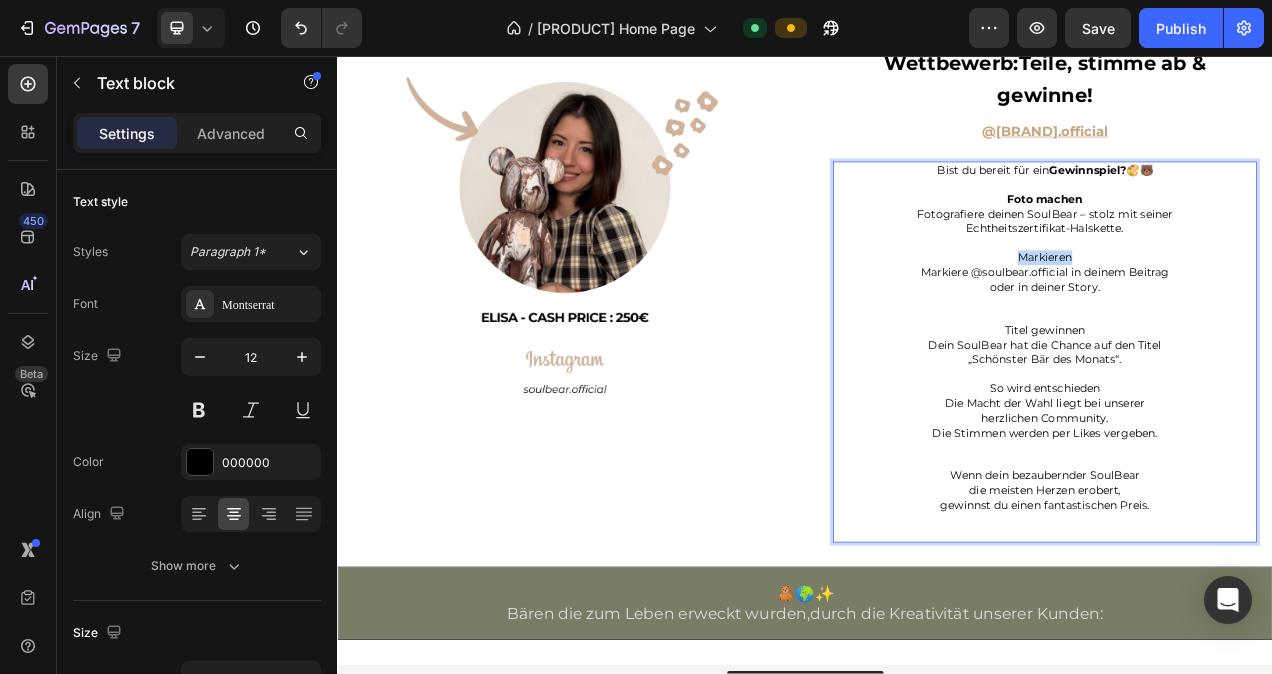 drag, startPoint x: 1304, startPoint y: 418, endPoint x: 1202, endPoint y: 420, distance: 102.01961 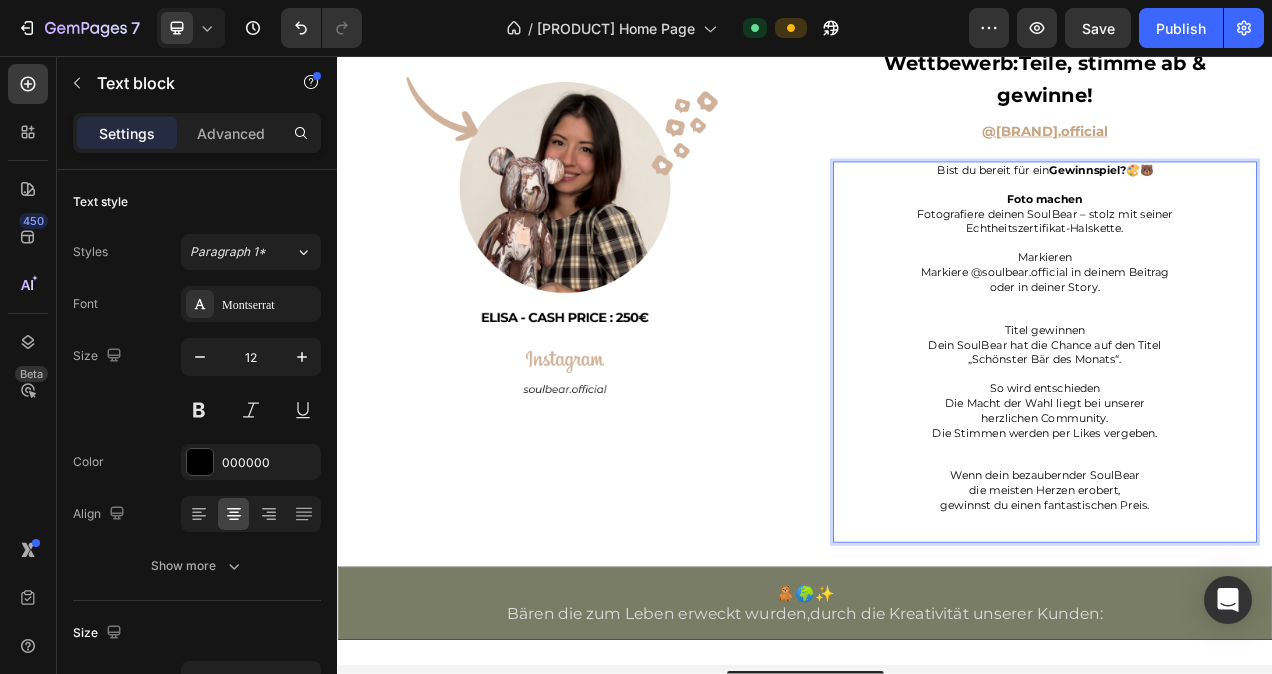 click on "Markieren Markiere @soulbear.official in deinem Beitrag oder in deiner Story." at bounding box center [1245, 352] 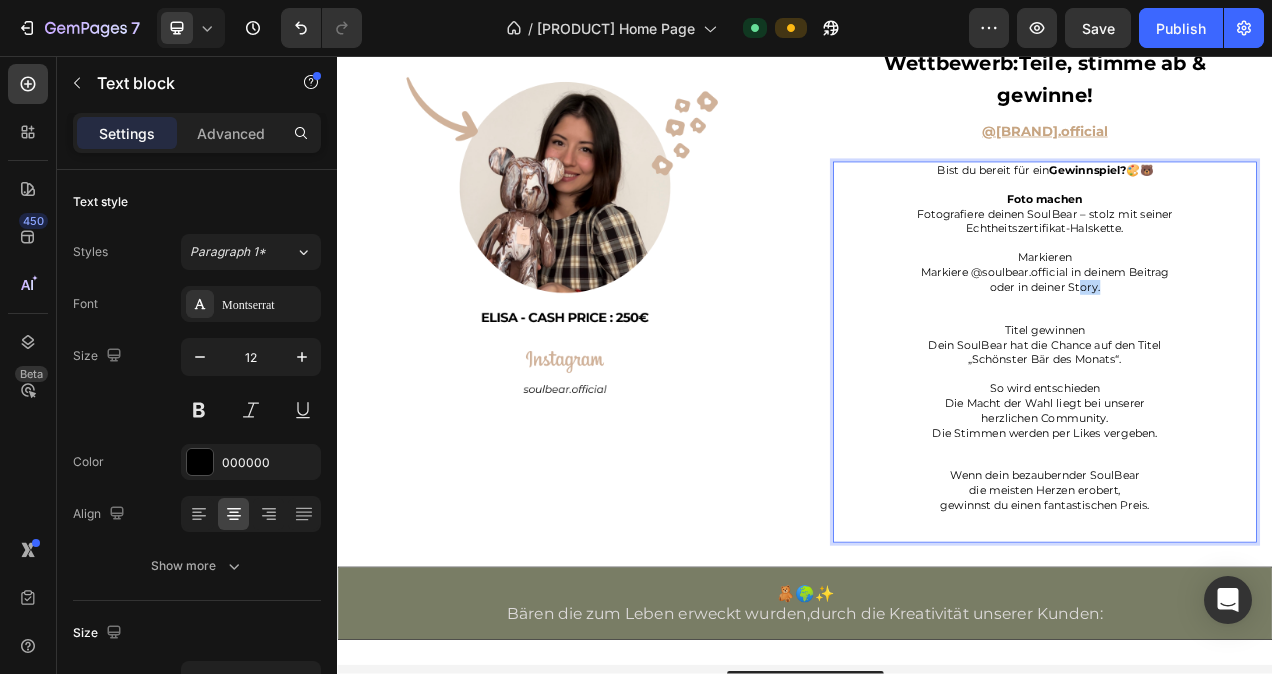 drag, startPoint x: 1310, startPoint y: 458, endPoint x: 1279, endPoint y: 456, distance: 31.06445 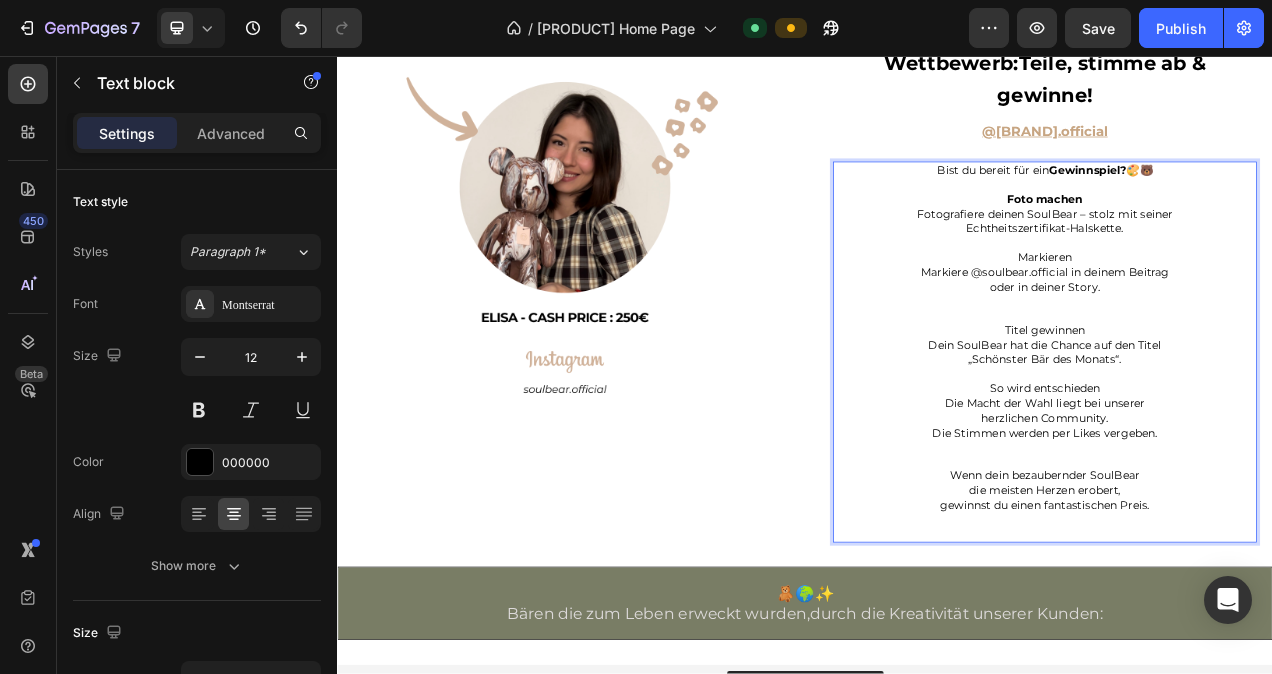 click on "Markieren Markiere @soulbear.official in deinem Beitrag oder in deiner Story." at bounding box center (1245, 352) 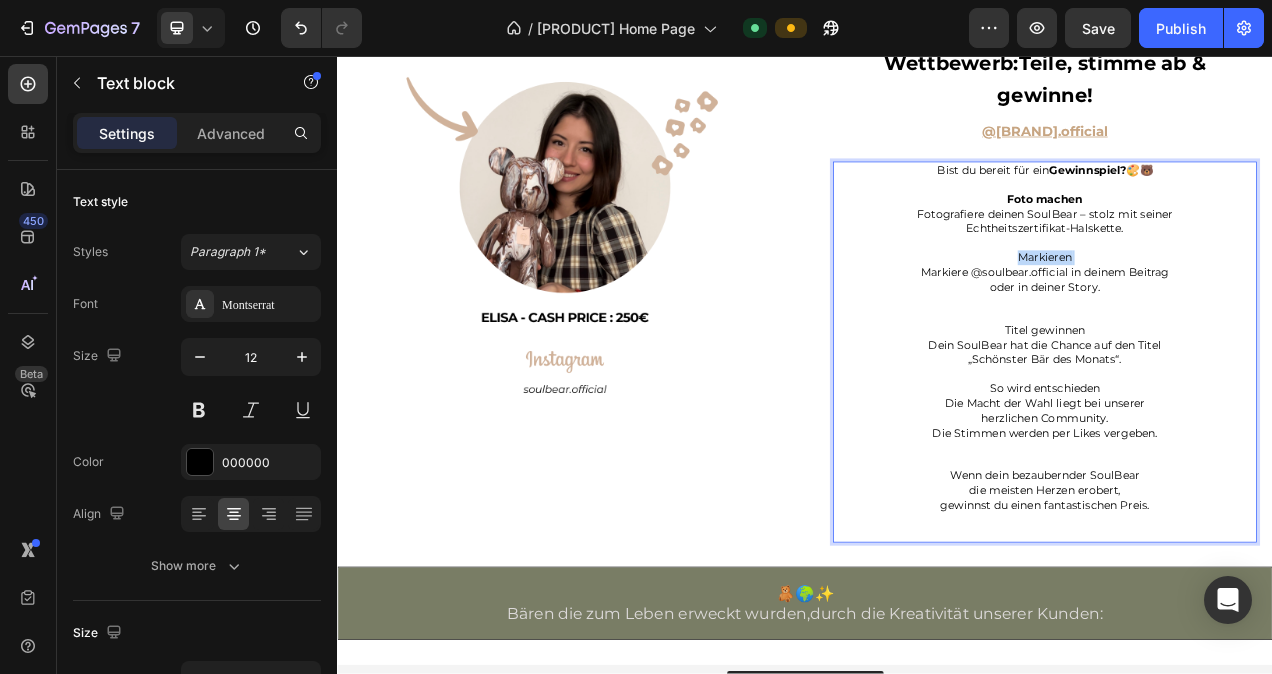 drag, startPoint x: 1273, startPoint y: 415, endPoint x: 1219, endPoint y: 415, distance: 54 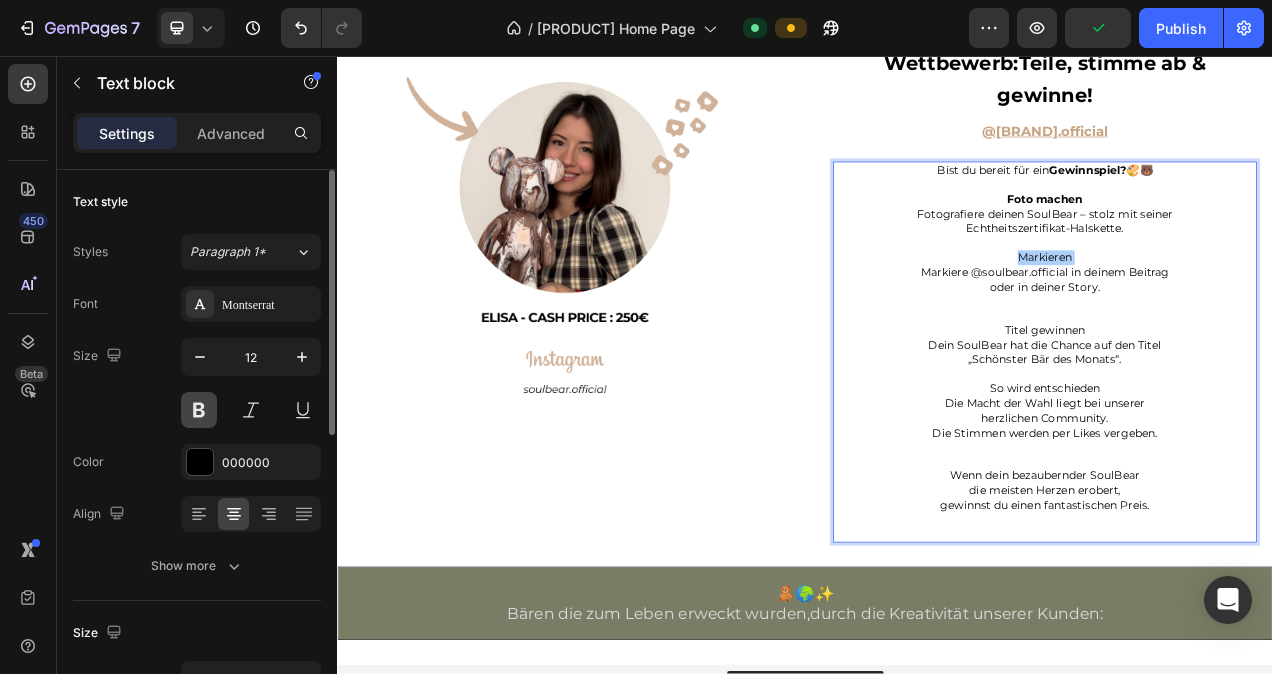 click at bounding box center [199, 410] 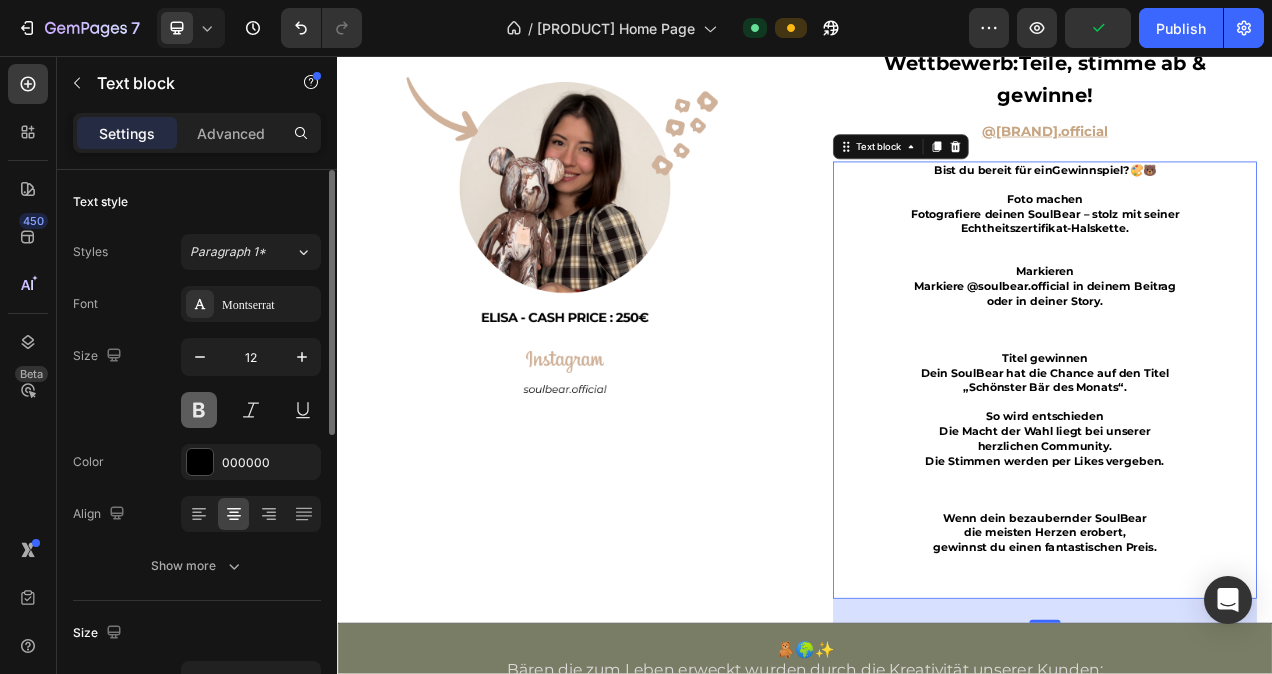 click at bounding box center (199, 410) 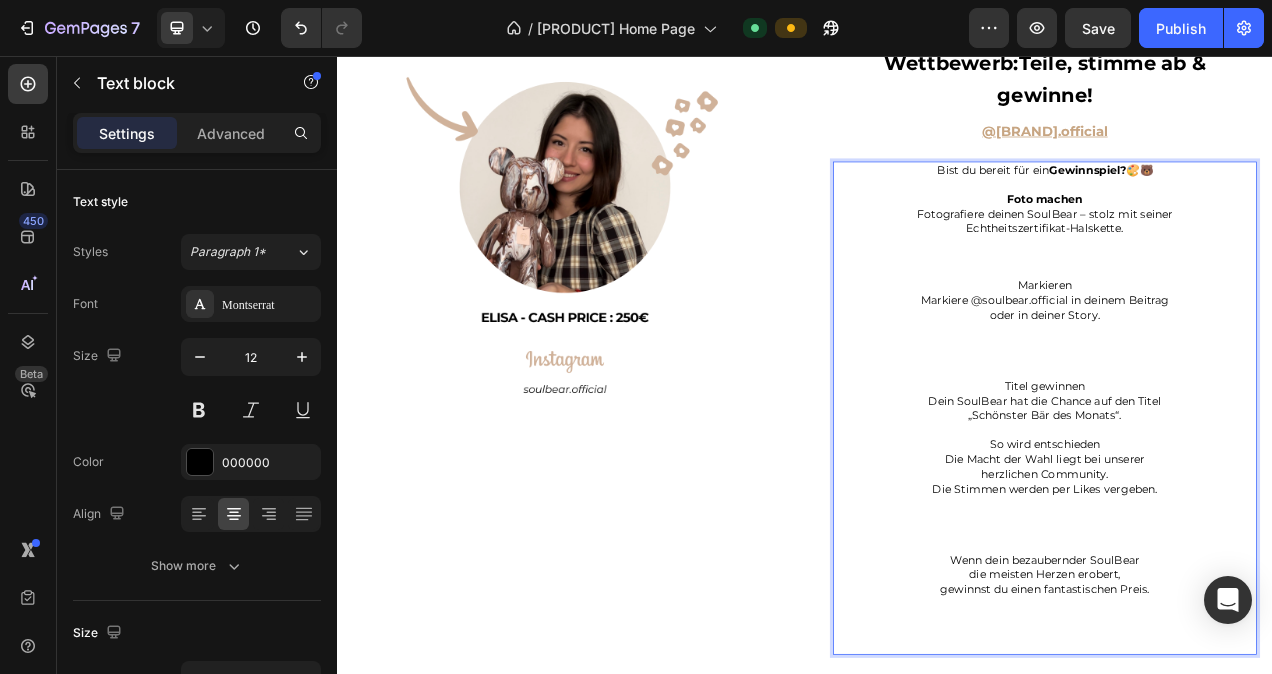 click on "Markieren Markiere @soulbear.official in deinem Beitrag oder in deiner Story." at bounding box center (1245, 406) 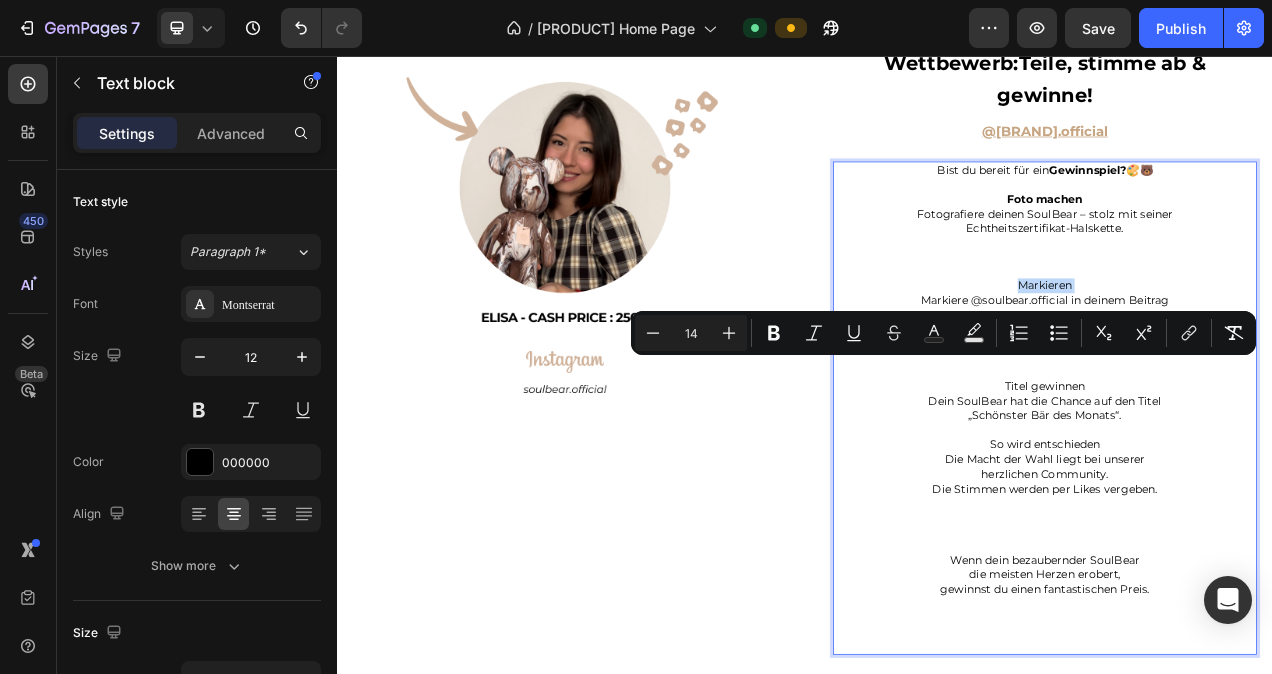 drag, startPoint x: 1279, startPoint y: 452, endPoint x: 1227, endPoint y: 455, distance: 52.086468 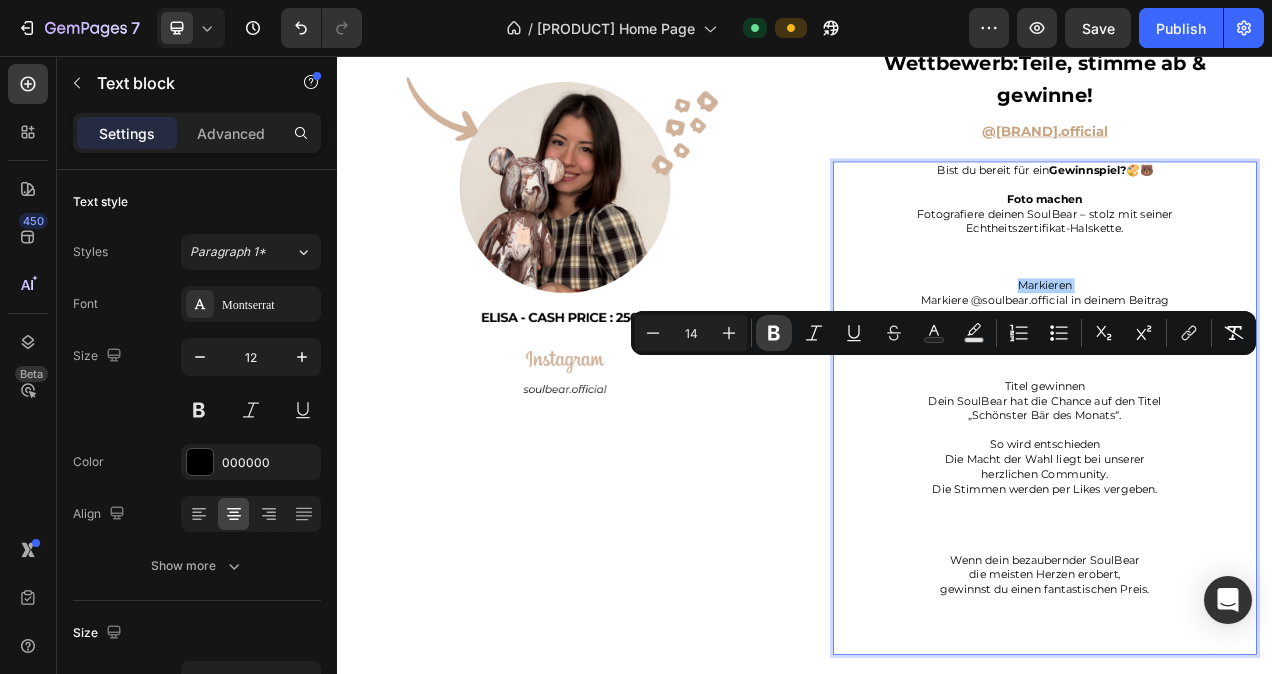 click 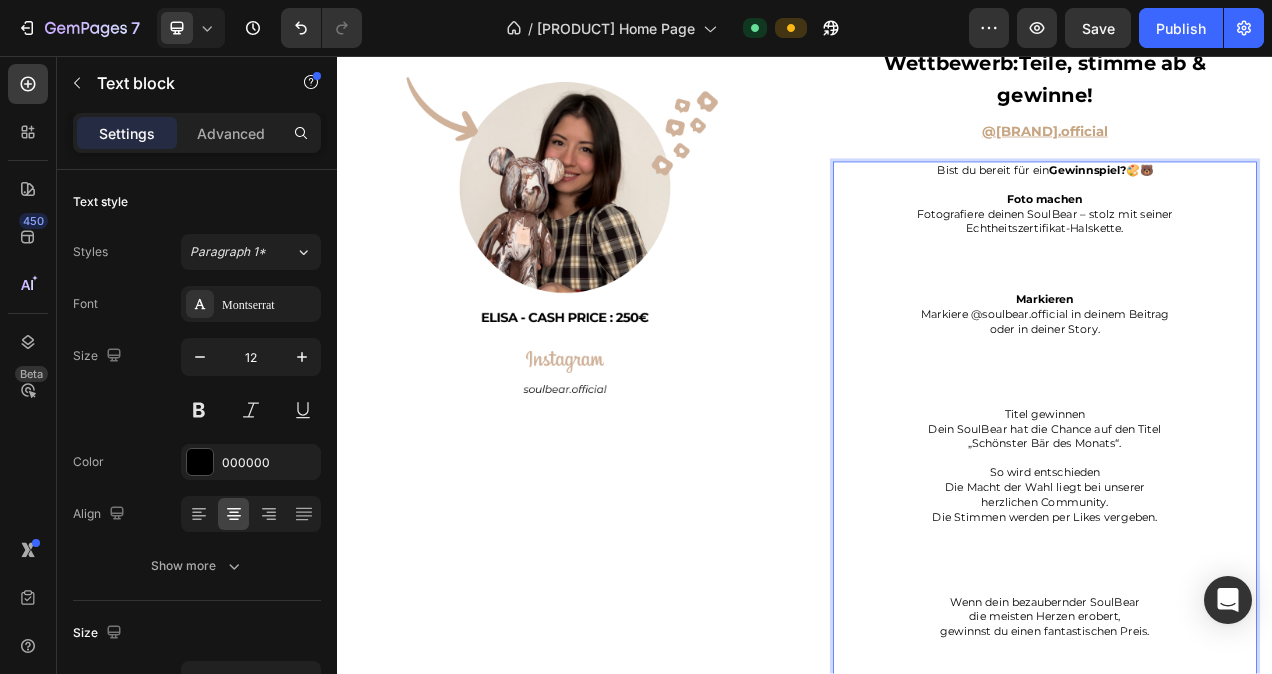 click on "Foto machen Fotografiere deinen SoulBear – stolz mit seiner Echtheitszertifikat-Halskette." at bounding box center (1245, 295) 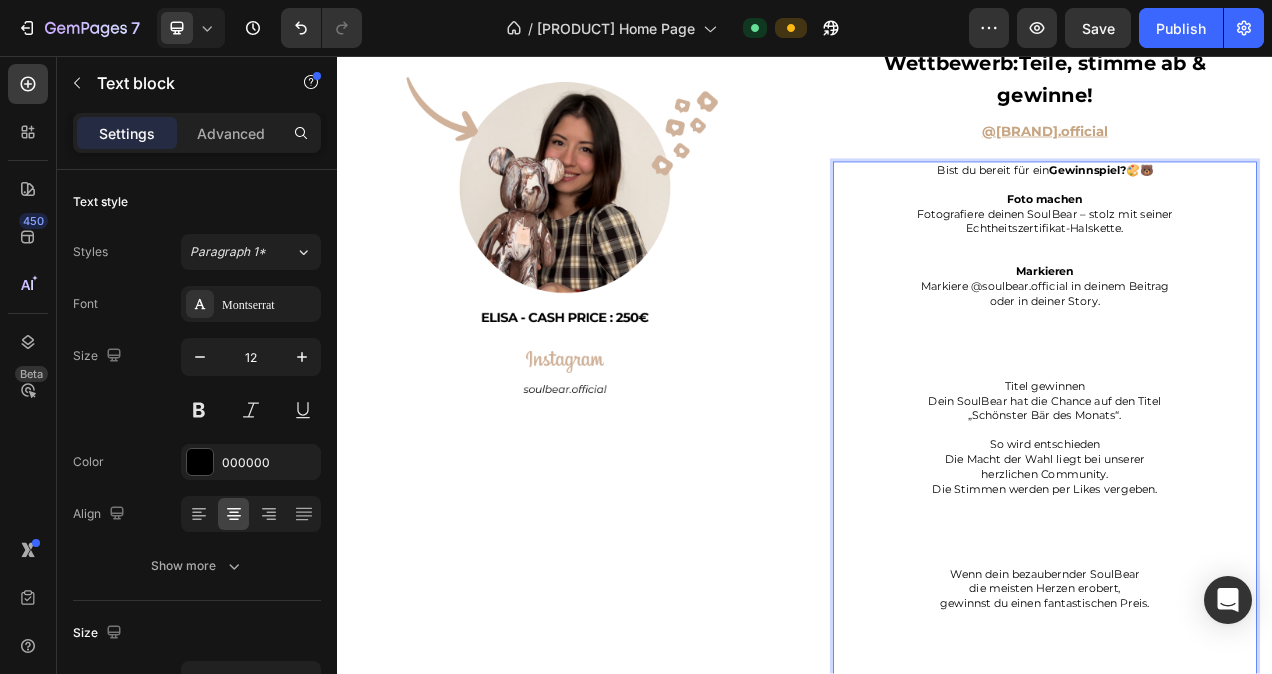 click on "Markieren Markiere @soulbear.official in deinem Beitrag oder in deiner Story." at bounding box center (1245, 397) 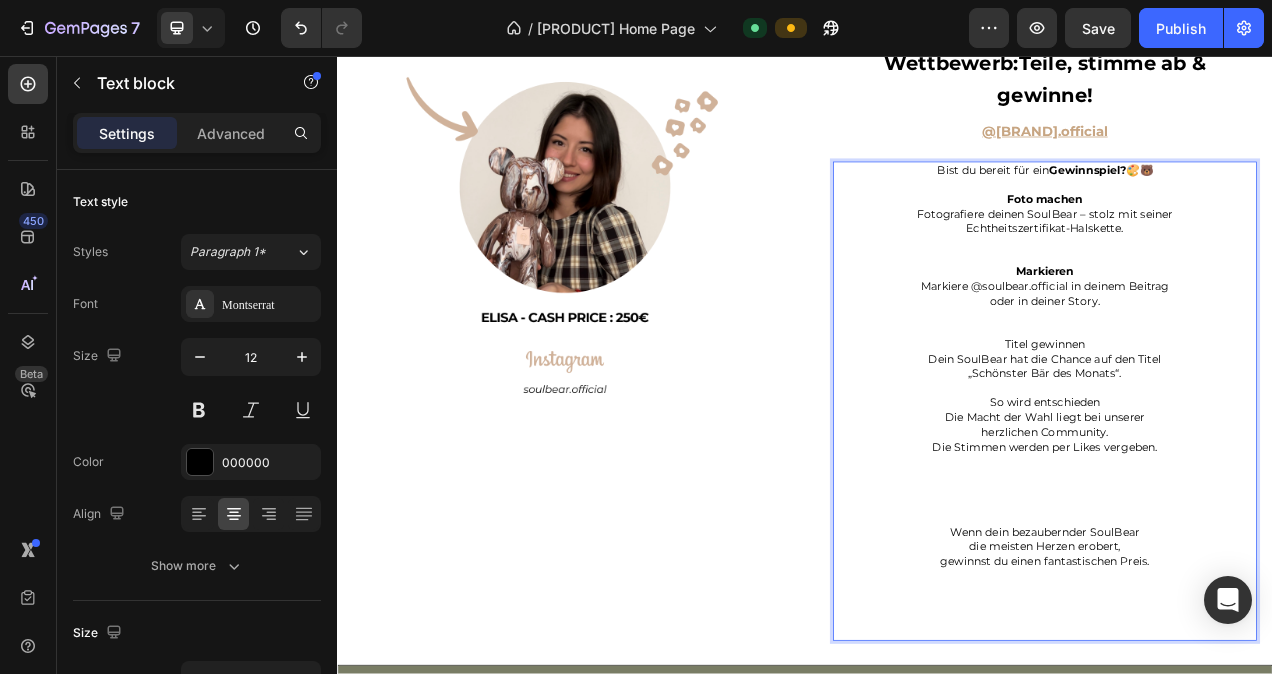 click on "Titel gewinnen Dein SoulBear hat die Chance auf den Titel „Schönster Bär des Monats“." at bounding box center [1245, 445] 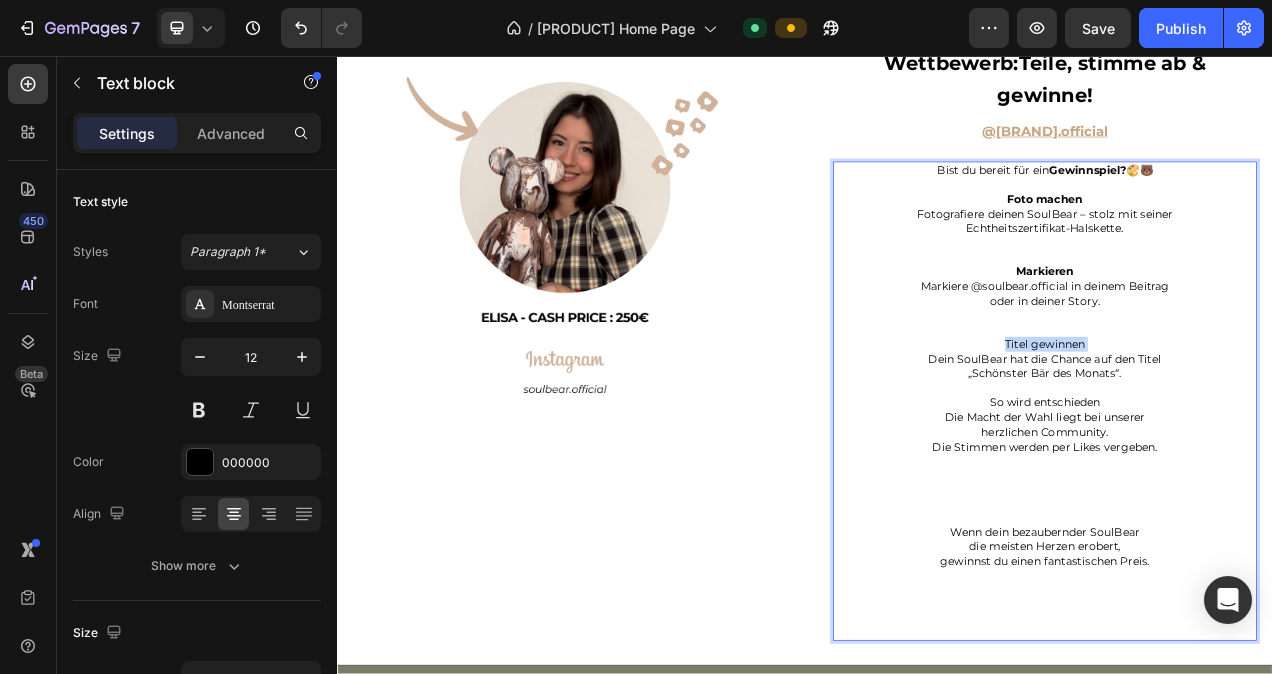 drag, startPoint x: 1292, startPoint y: 524, endPoint x: 1188, endPoint y: 527, distance: 104.04326 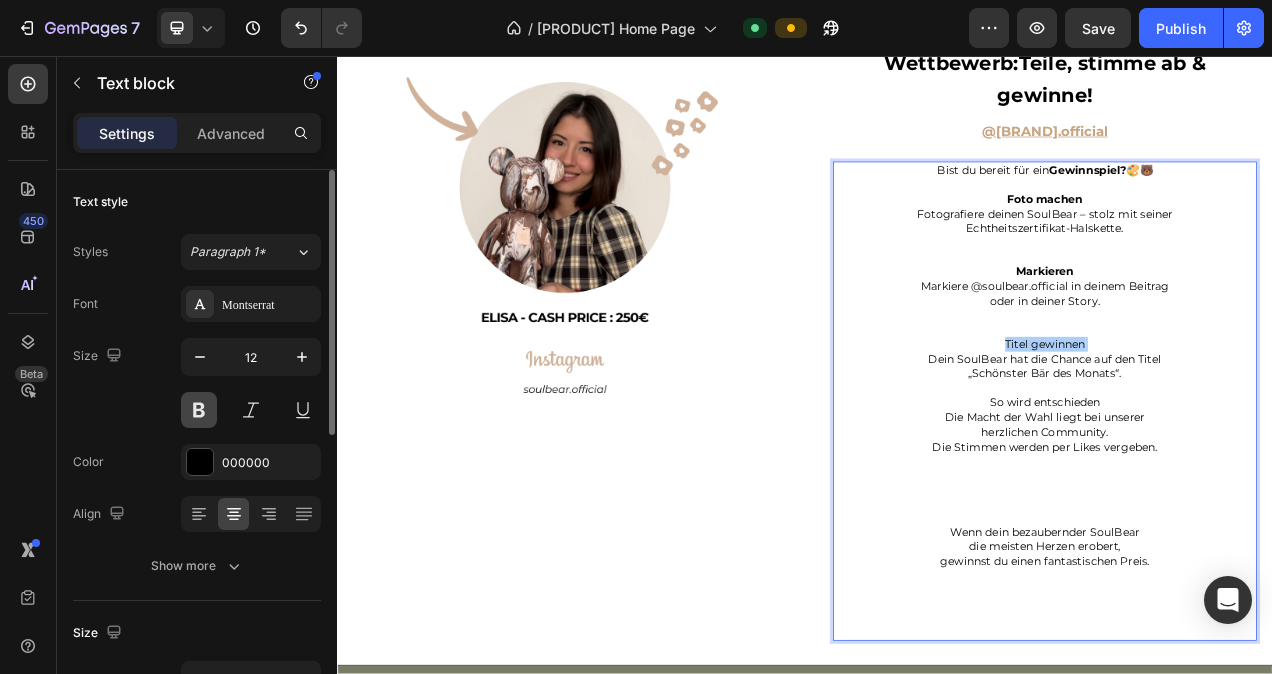 click at bounding box center [199, 410] 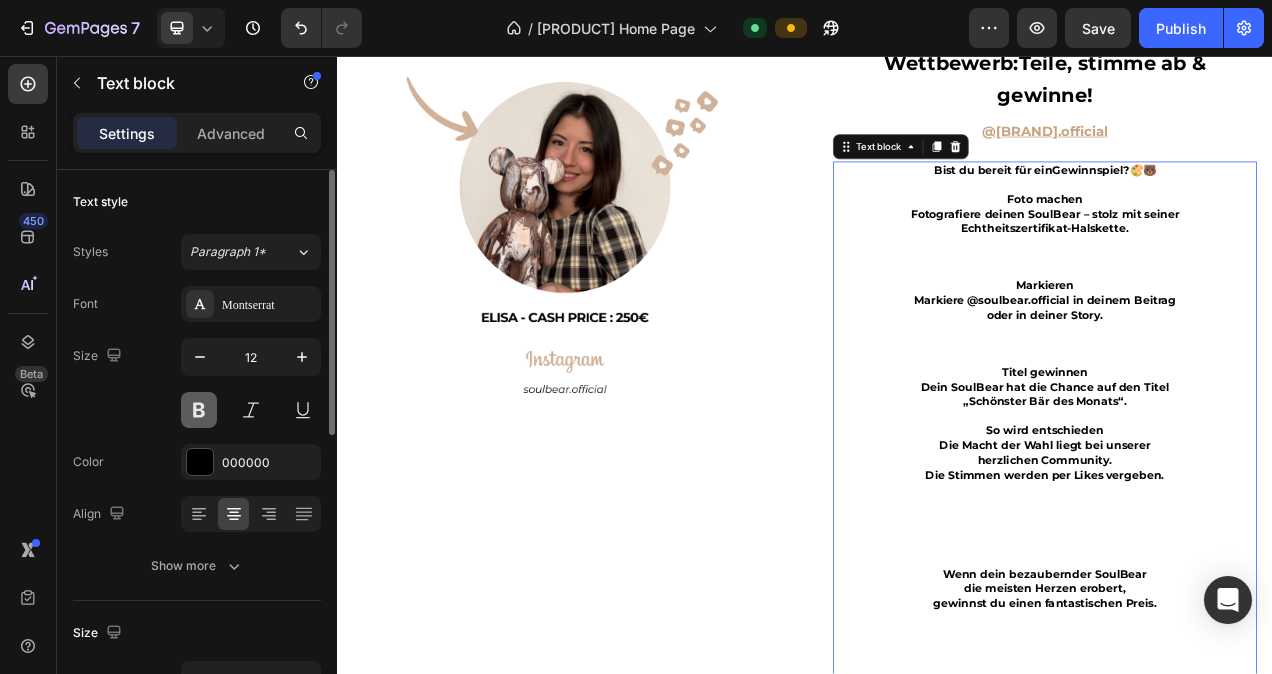 click at bounding box center (199, 410) 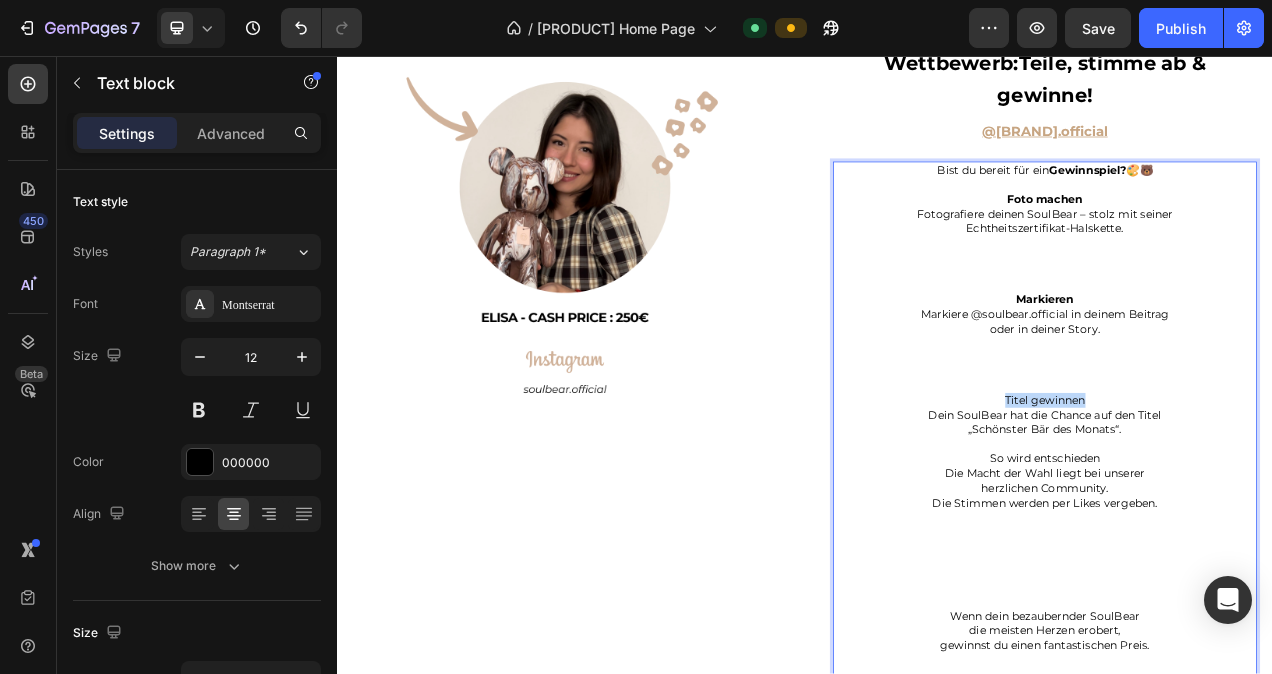 drag, startPoint x: 1299, startPoint y: 596, endPoint x: 1181, endPoint y: 602, distance: 118.15244 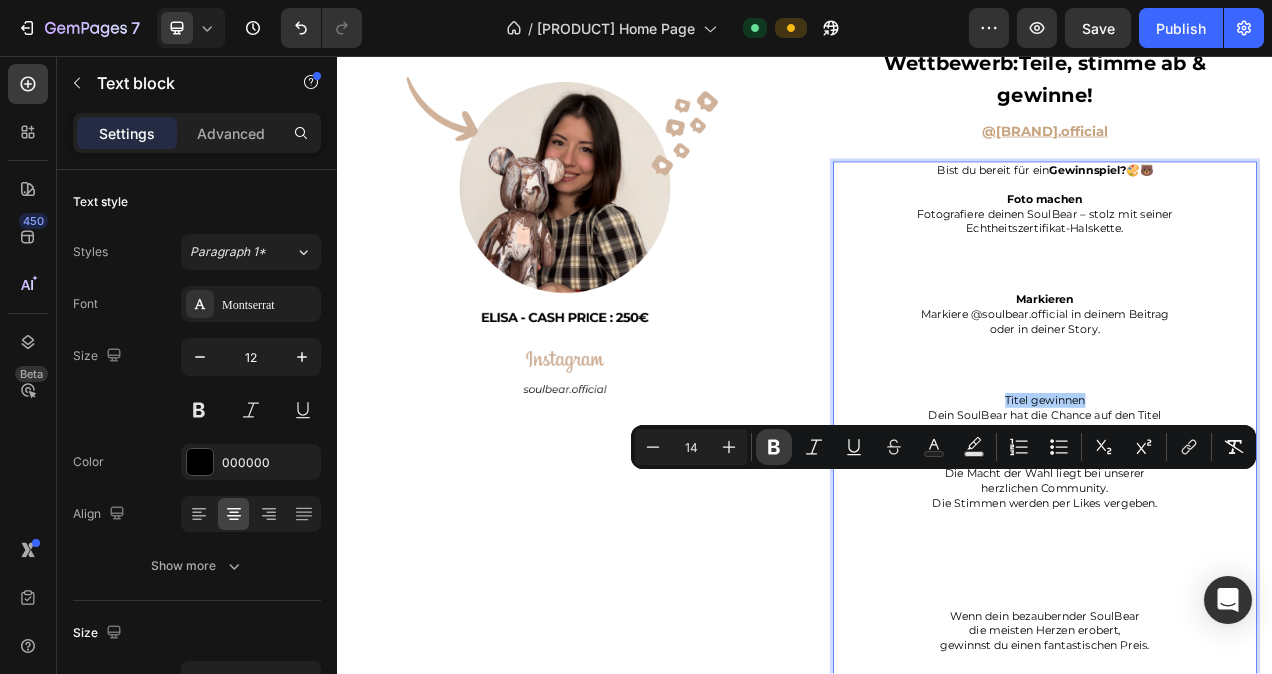 click 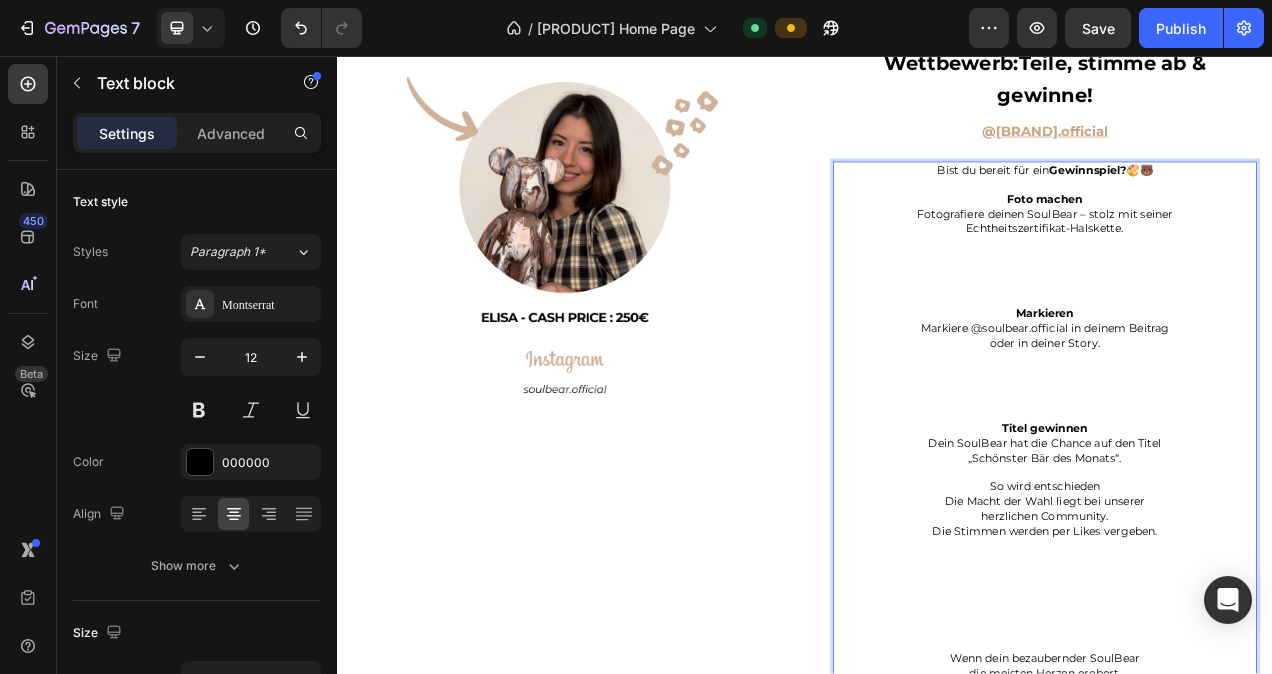click on "Foto machen Fotografiere deinen SoulBear – stolz mit seiner Echtheitszertifikat-Halskette." at bounding box center (1245, 304) 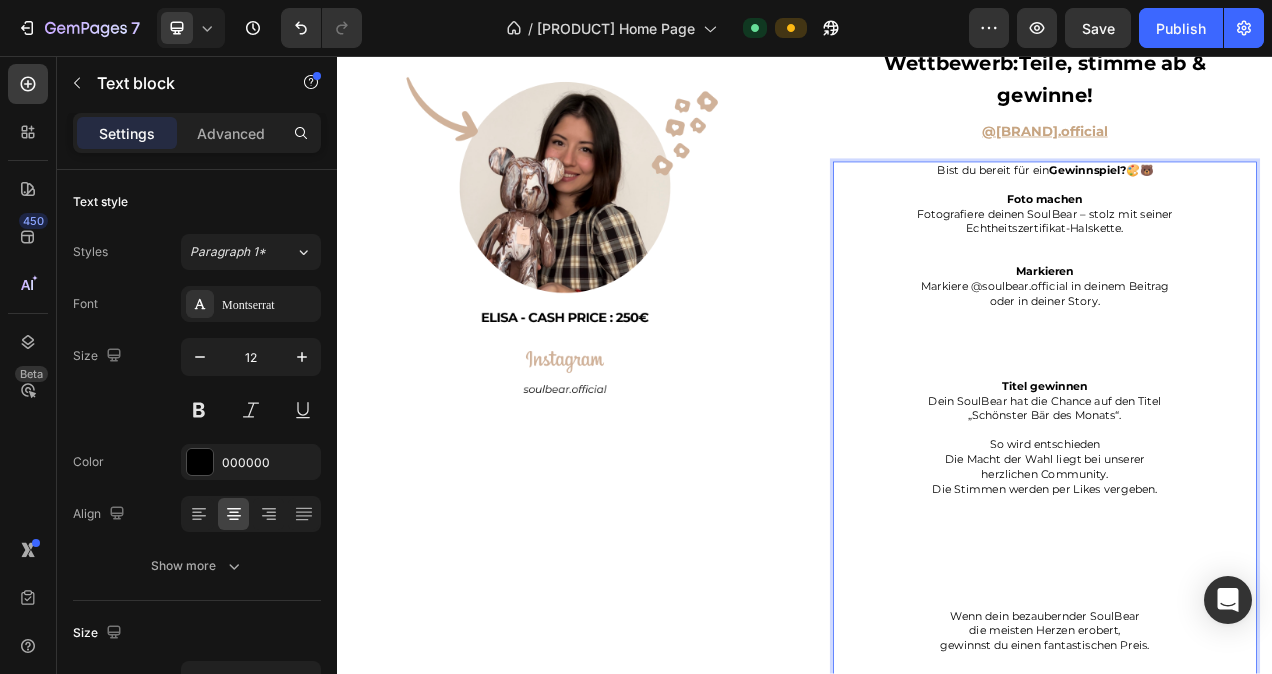 click on "Markieren Markiere @soulbear.official in deinem Beitrag oder in deiner Story." at bounding box center [1245, 397] 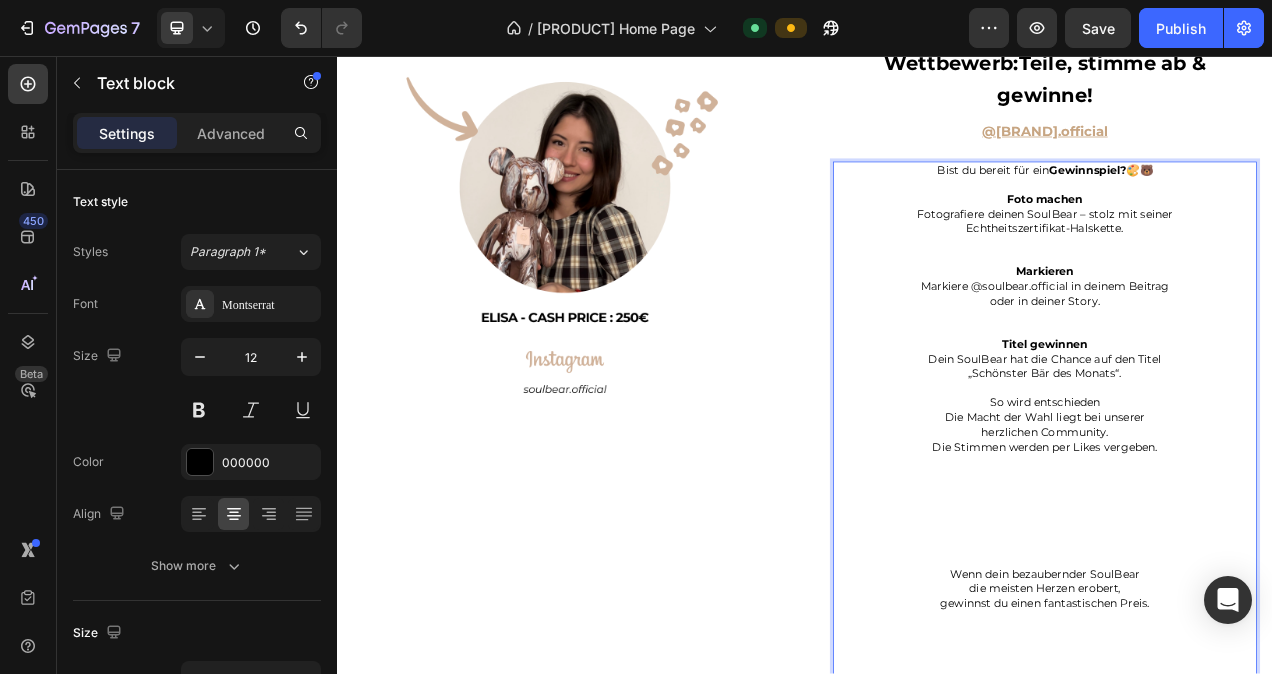 click on "So wird entschieden Die Macht der Wahl liegt bei unserer herzlichen Community. Die Stimmen werden per Likes vergeben." at bounding box center [1245, 602] 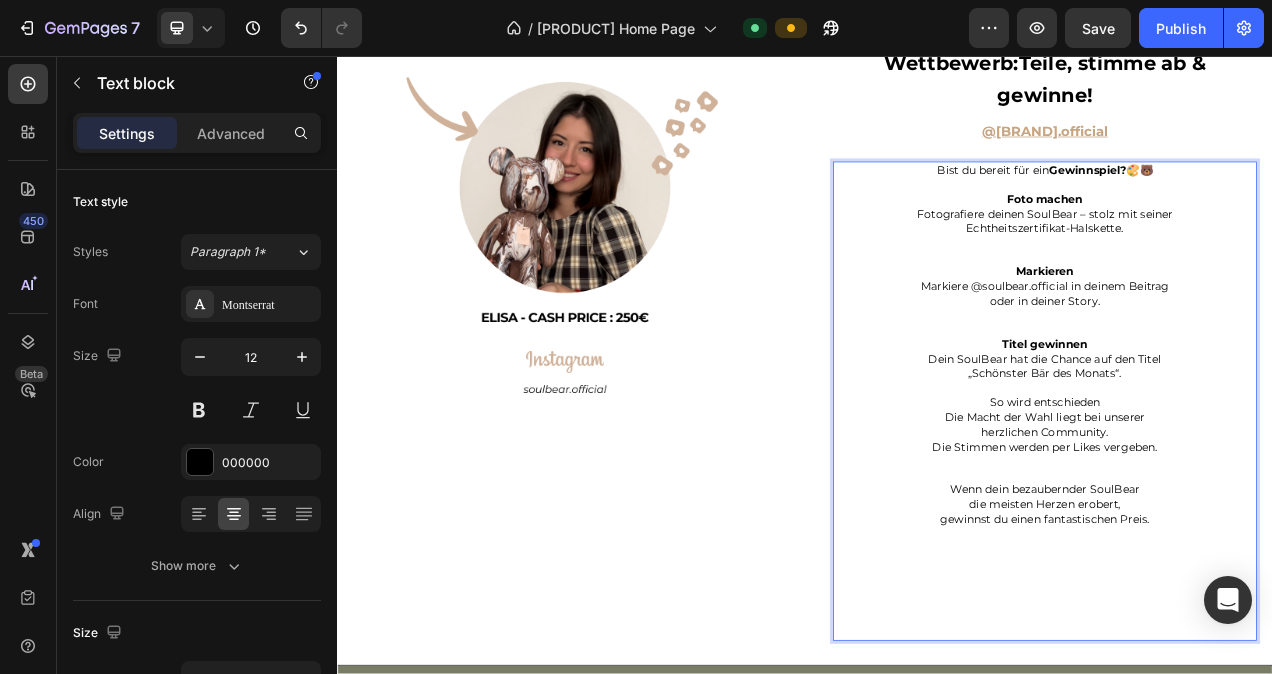 click on "So wird entschieden Die Macht der Wahl liegt bei unserer herzlichen Community. Die Stimmen werden per Likes vergeben. ⁠⁠⁠⁠⁠⁠⁠" at bounding box center [1245, 548] 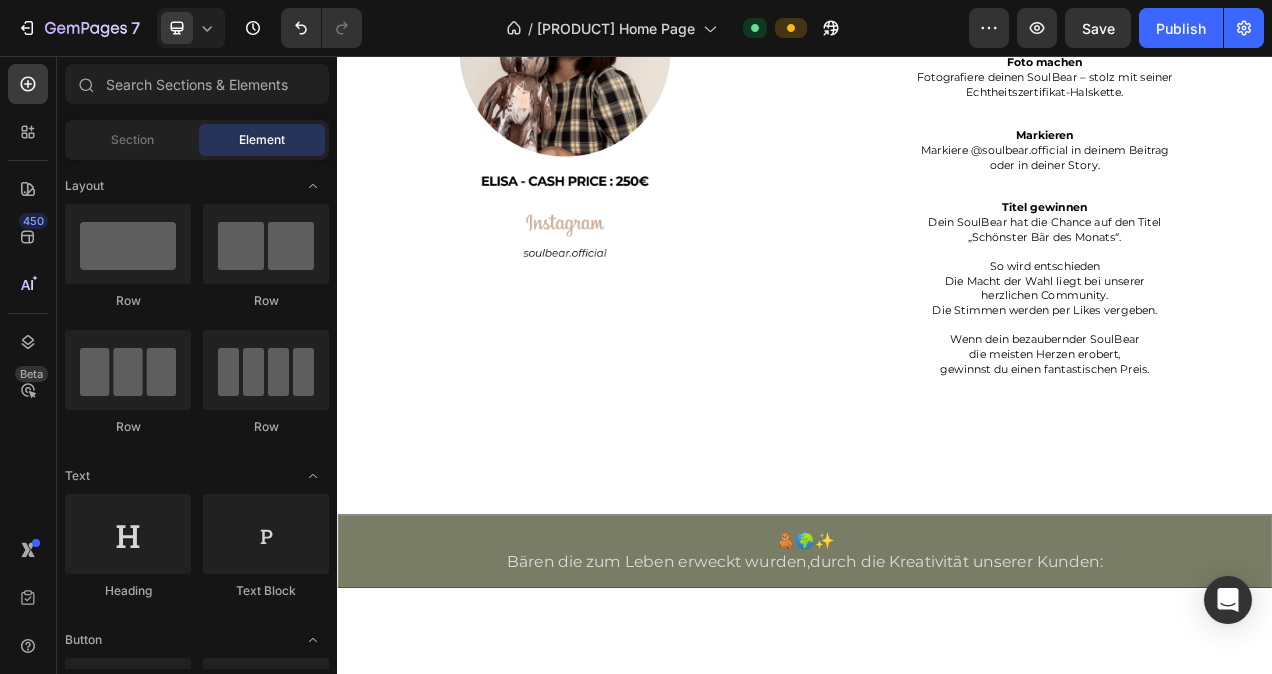 scroll, scrollTop: 4393, scrollLeft: 0, axis: vertical 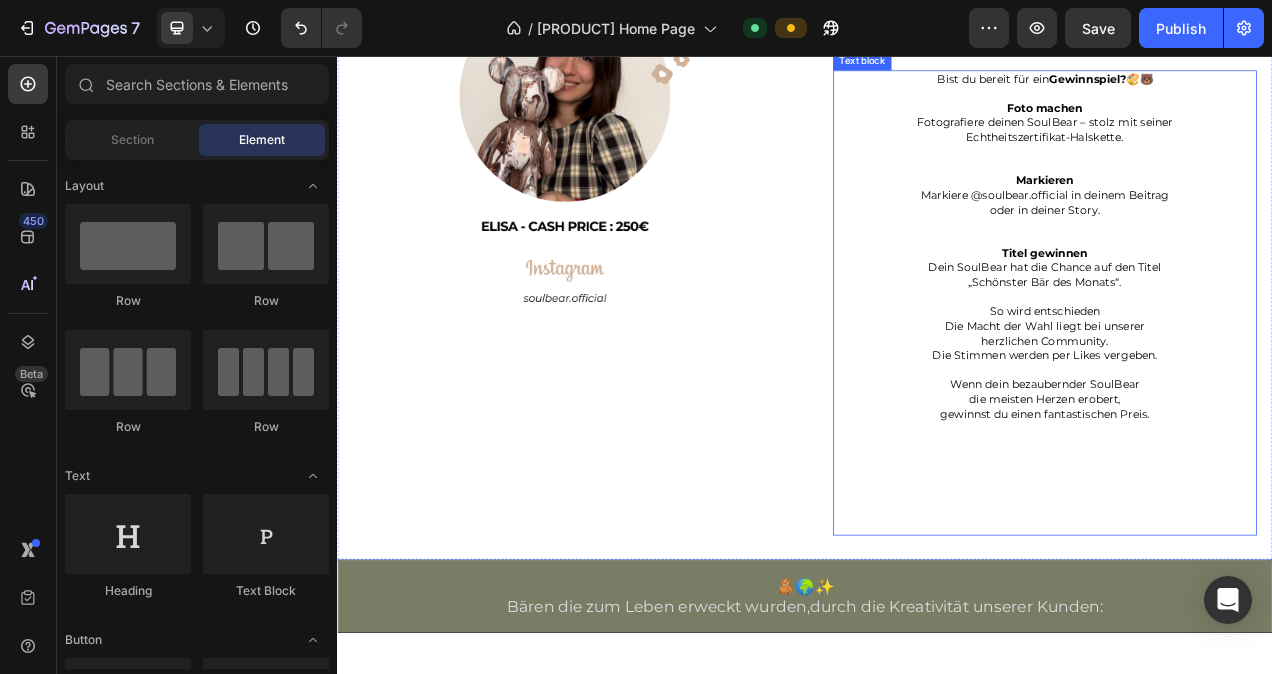 click on "Wenn dein bezaubernder SoulBear die meisten Herzen erobert, gewinnst du einen fantastischen Preis." at bounding box center [1245, 569] 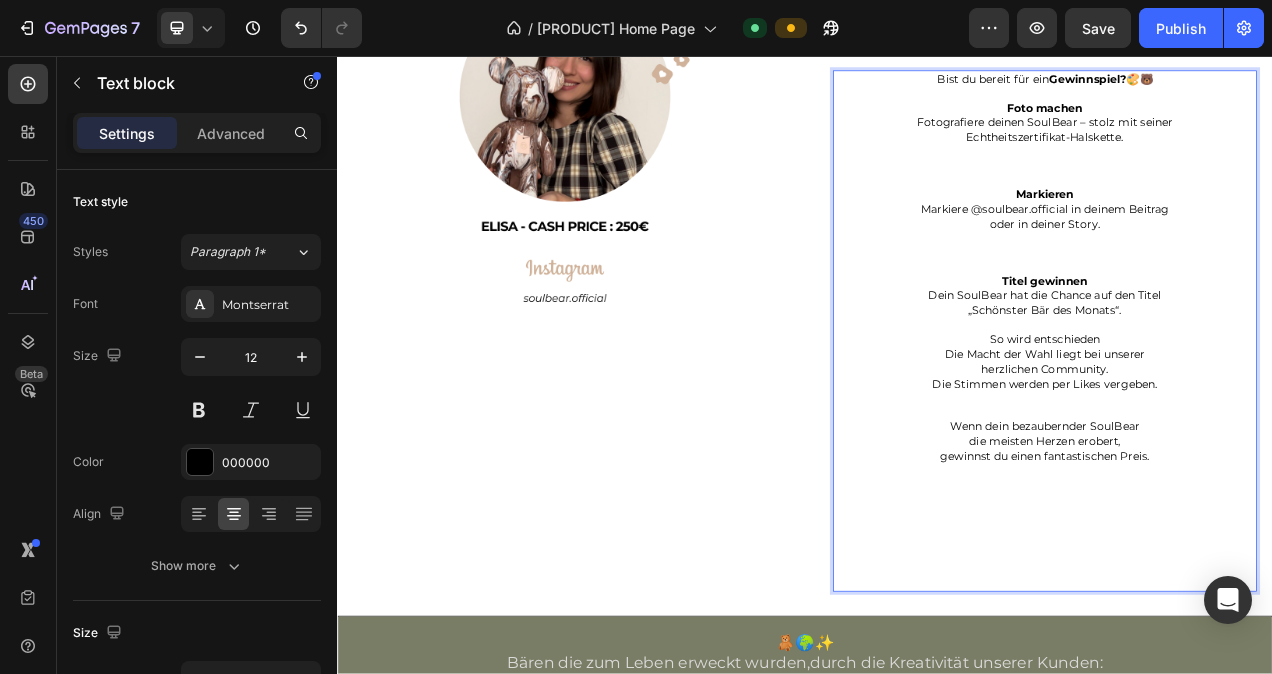 click on "Wenn dein bezaubernder SoulBear die meisten Herzen erobert, gewinnst du einen fantastischen Preis. ⁠⁠⁠⁠⁠⁠⁠" at bounding box center (1245, 632) 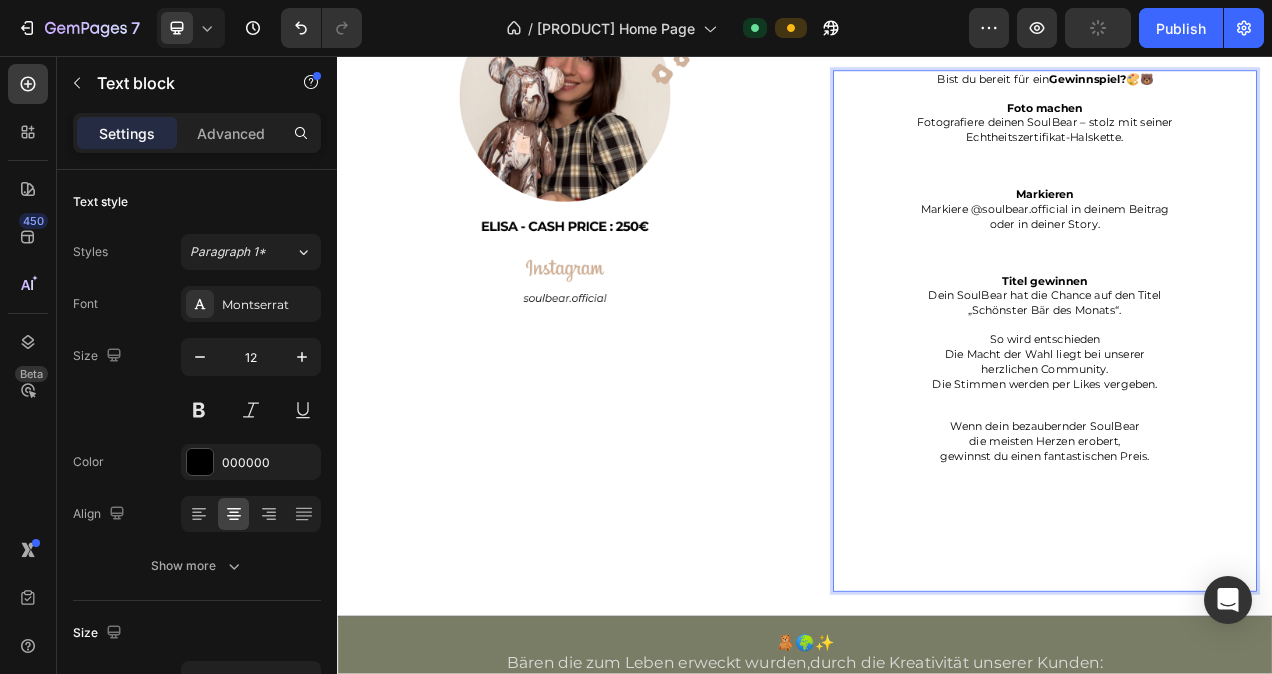 drag, startPoint x: 1232, startPoint y: 818, endPoint x: 1243, endPoint y: 823, distance: 12.083046 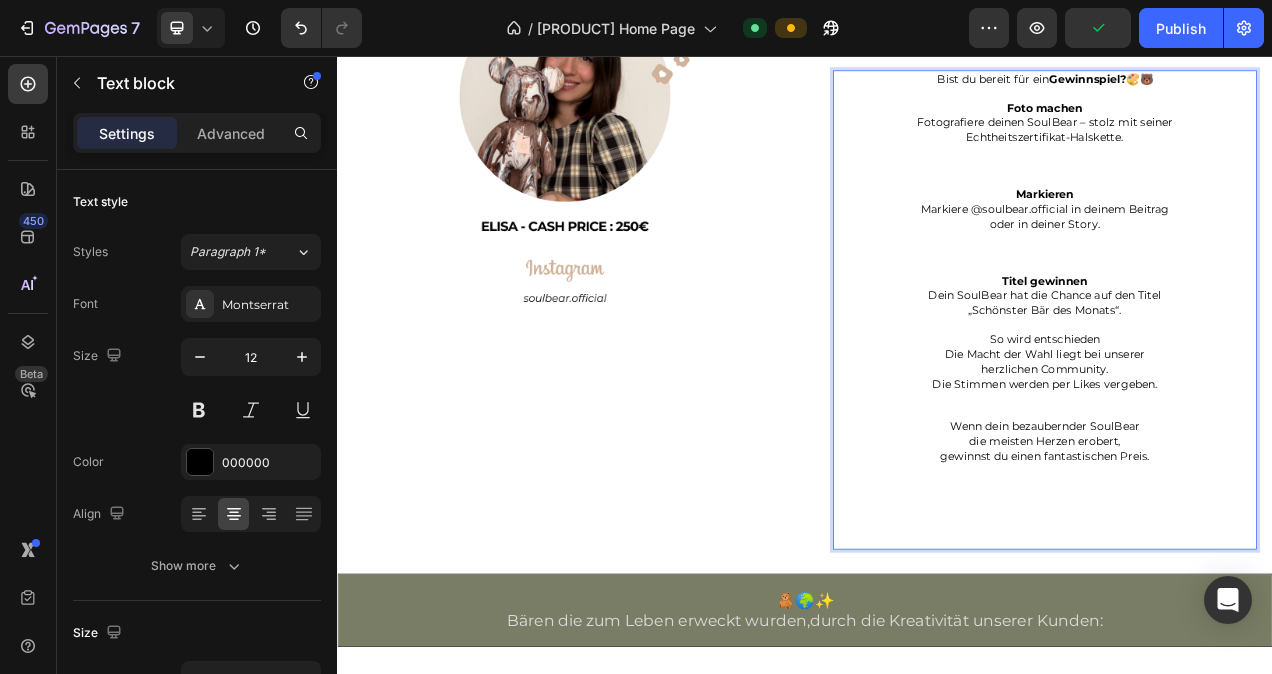 click on "Wenn dein bezaubernder SoulBear die meisten Herzen erobert, gewinnst du einen fantastischen Preis. ⁠⁠⁠⁠⁠⁠⁠" at bounding box center [1245, 605] 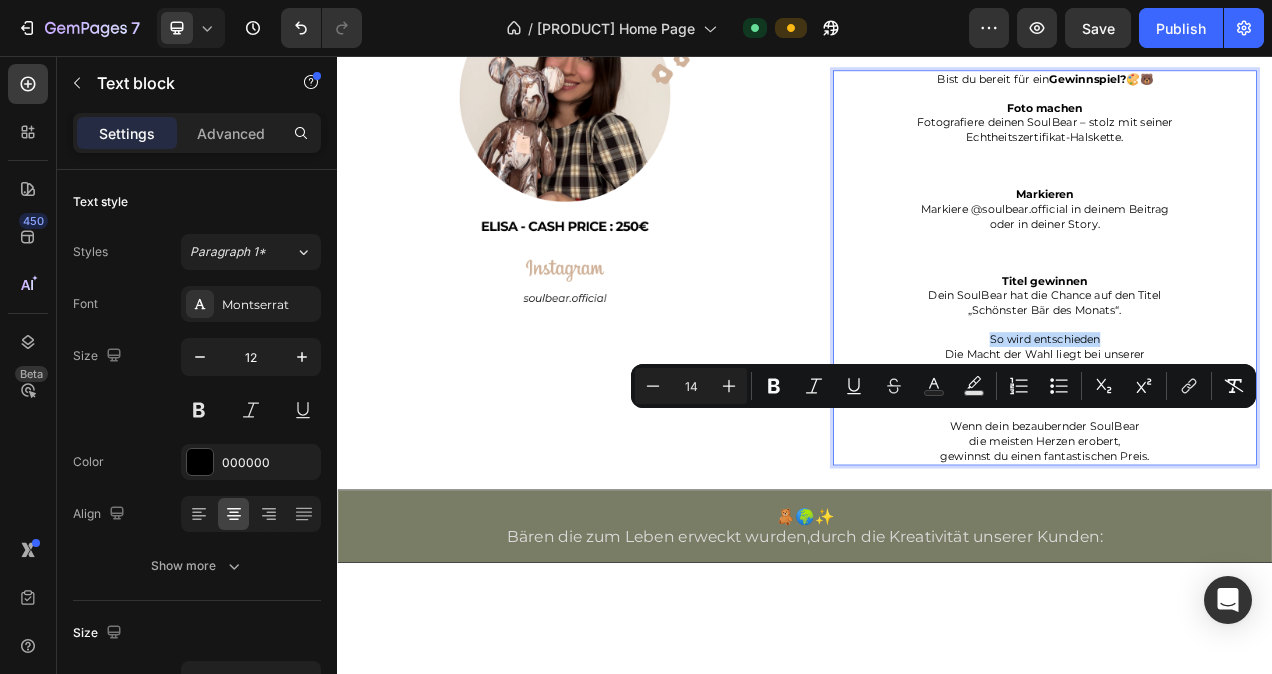 drag, startPoint x: 1165, startPoint y: 517, endPoint x: 1313, endPoint y: 514, distance: 148.0304 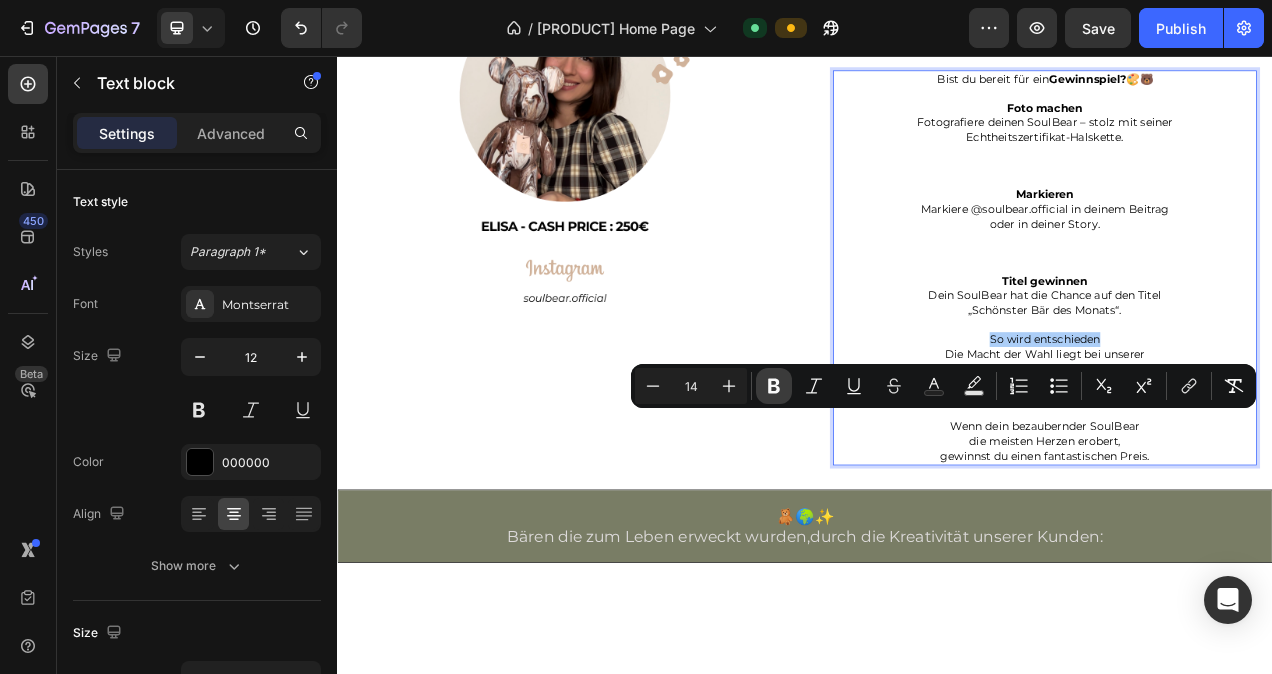click 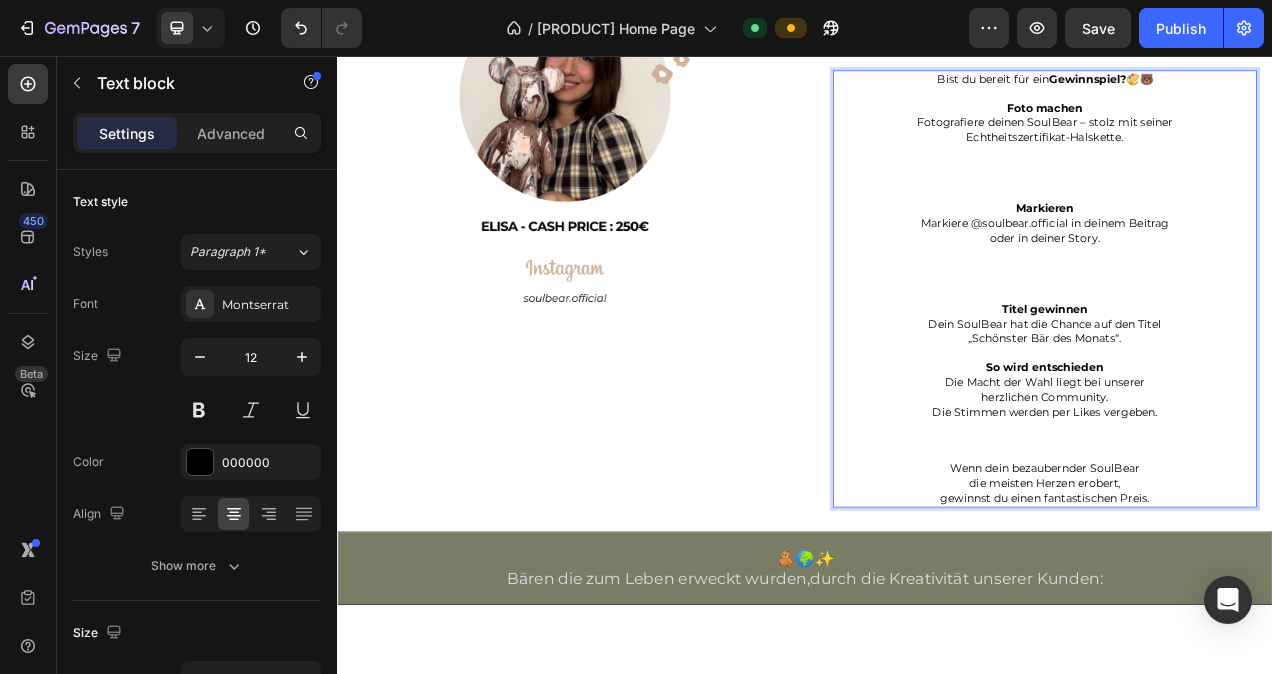 click on "Wenn dein bezaubernder SoulBear die meisten Herzen erobert, gewinnst du einen fantastischen Preis." at bounding box center [1245, 605] 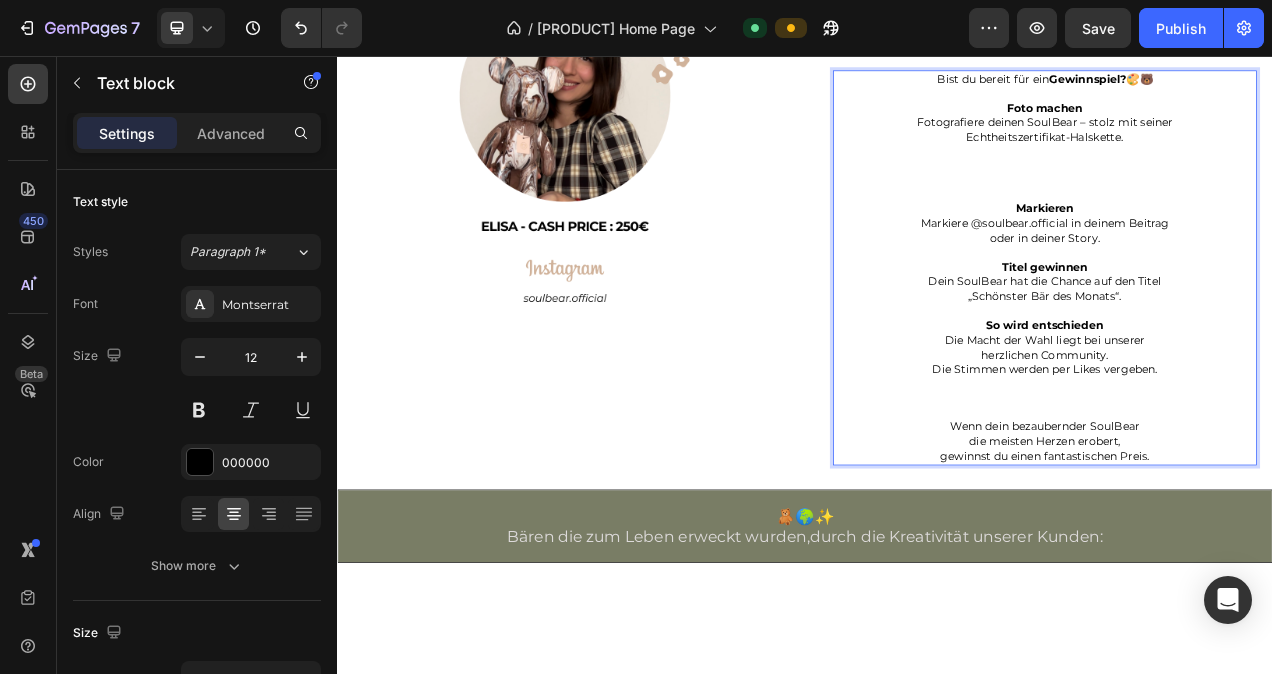 click on "Foto machen Fotografiere deinen SoulBear – stolz mit seiner Echtheitszertifikat-Halskette." at bounding box center [1245, 178] 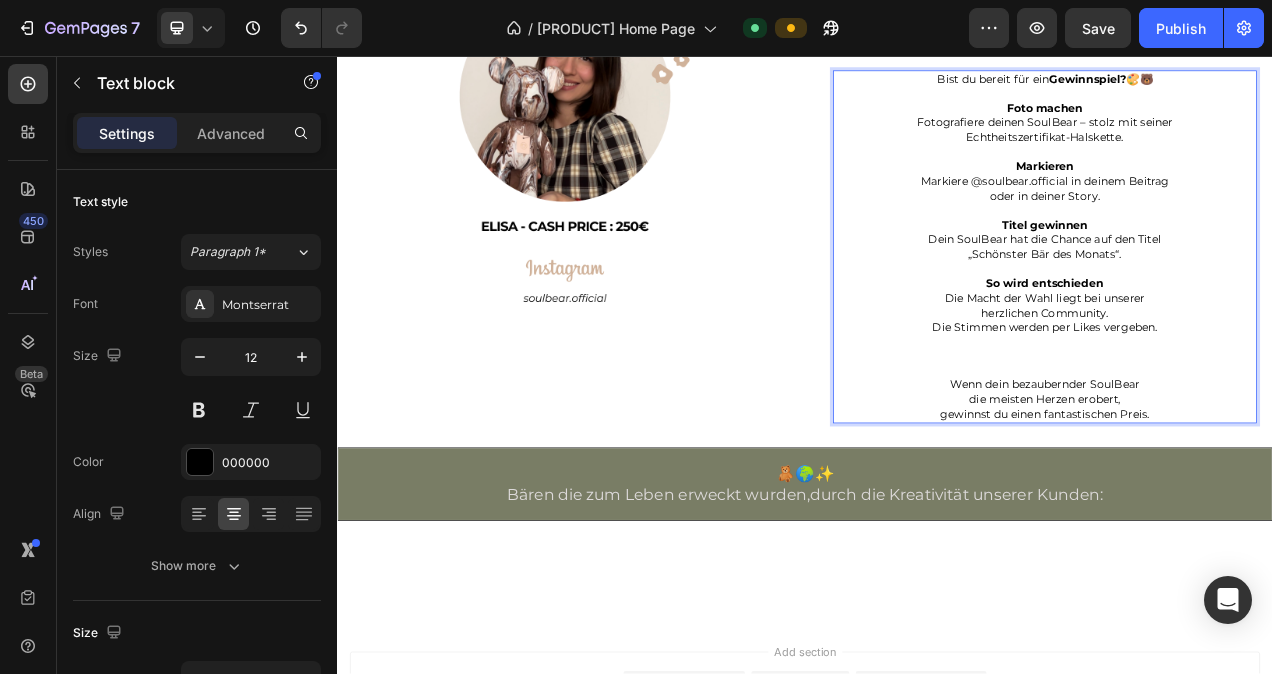 click on "So wird entschieden Die Macht der Wahl liegt bei unserer herzlichen Community. Die Stimmen werden per Likes vergeben." at bounding box center [1245, 404] 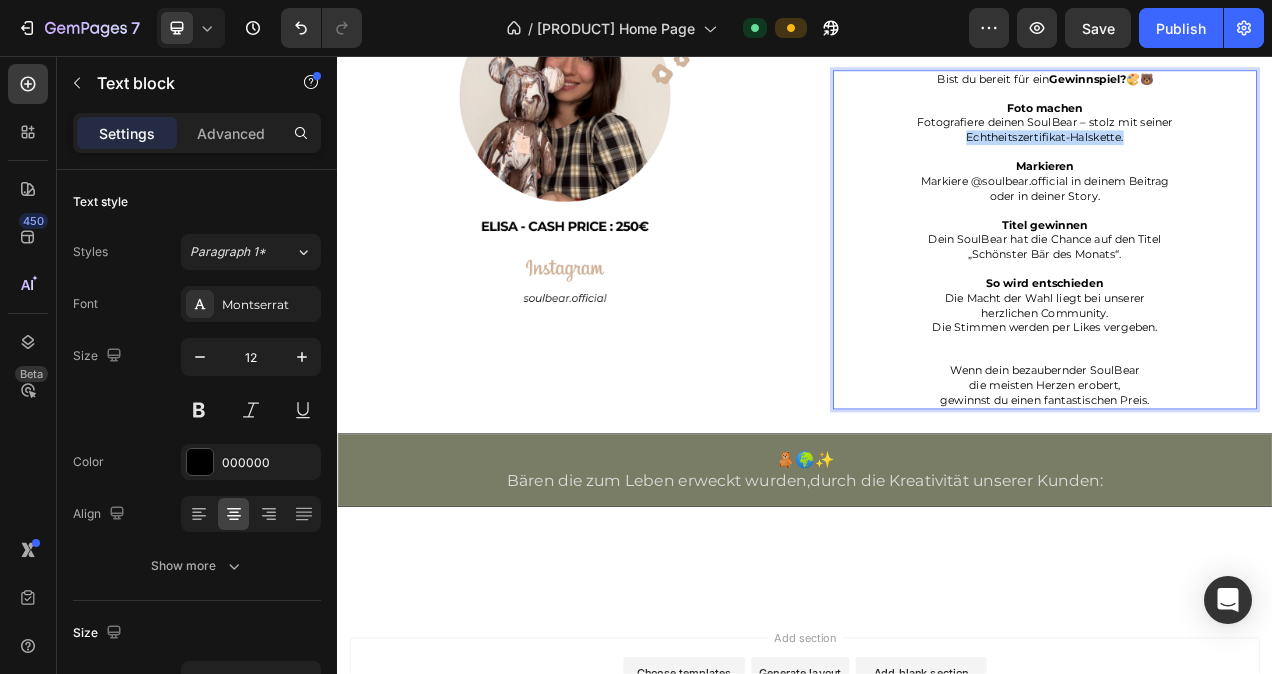 drag, startPoint x: 1136, startPoint y: 263, endPoint x: 1335, endPoint y: 263, distance: 199 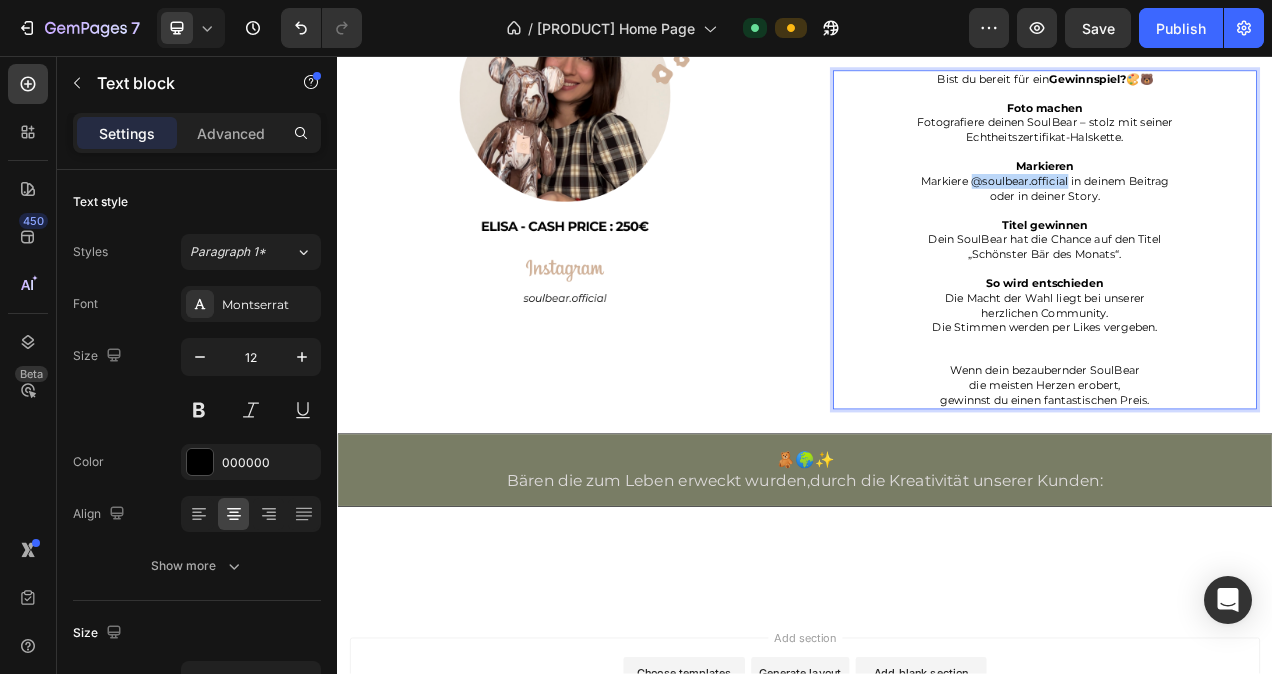 drag, startPoint x: 1143, startPoint y: 326, endPoint x: 1263, endPoint y: 324, distance: 120.01666 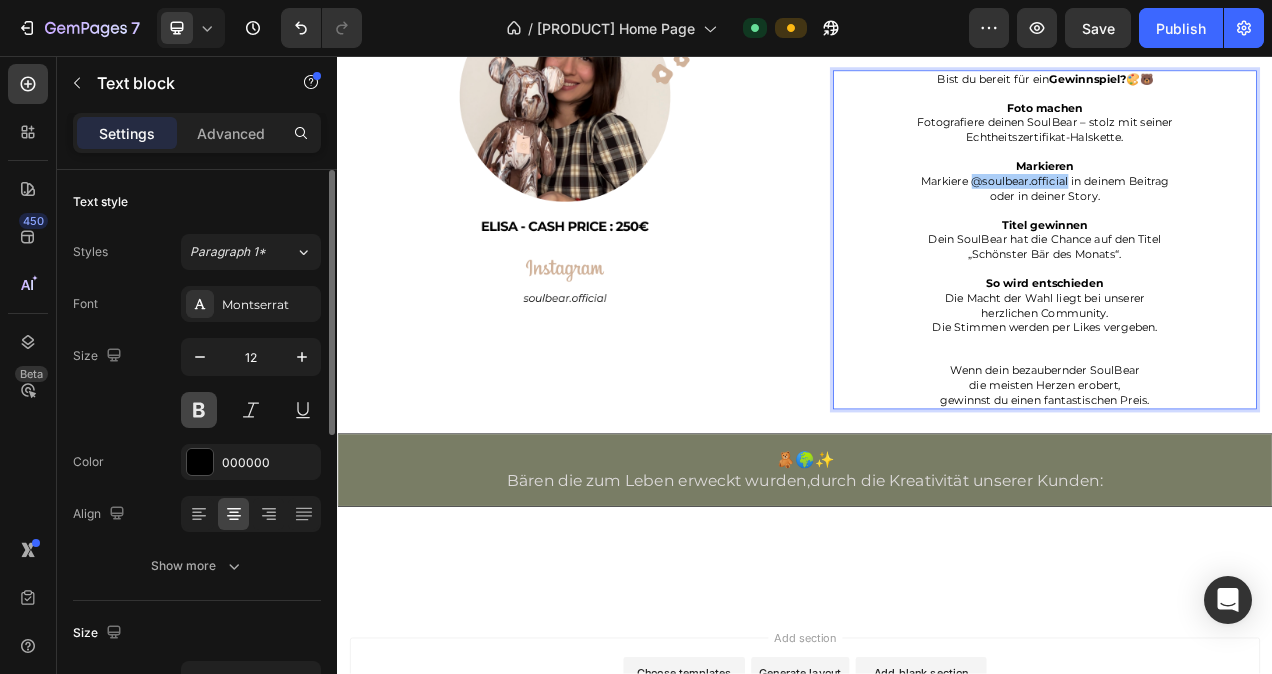 click at bounding box center (199, 410) 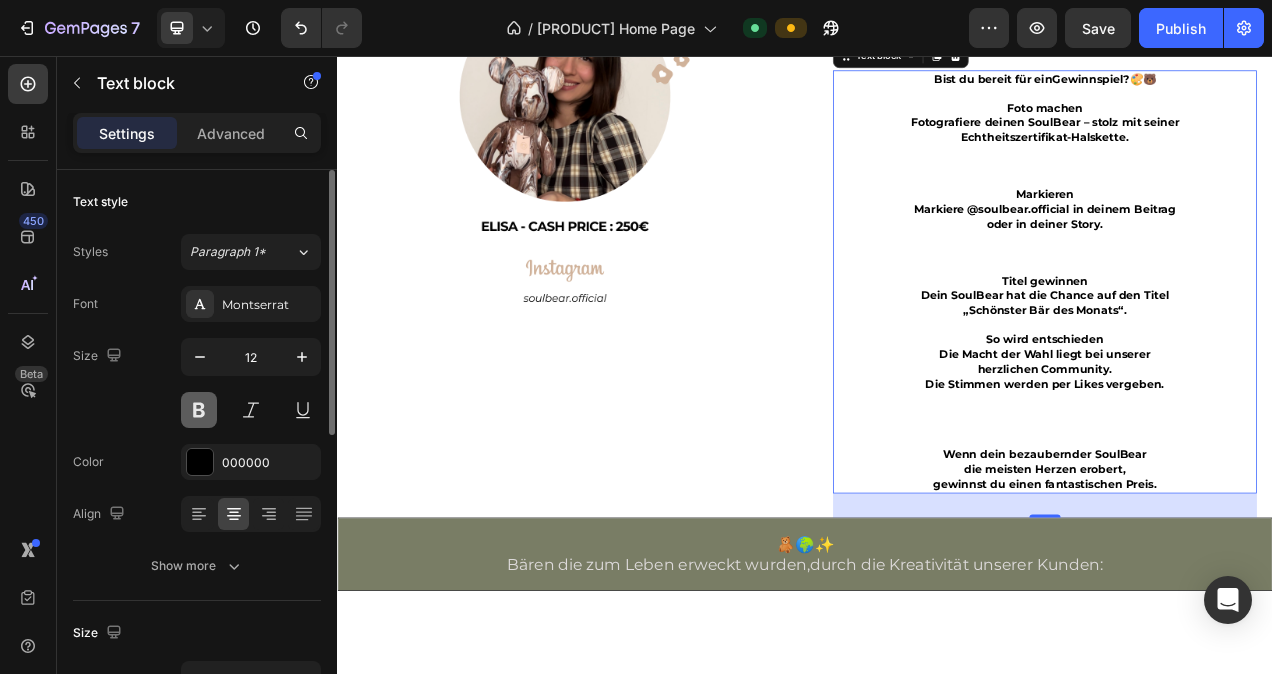 click at bounding box center (199, 410) 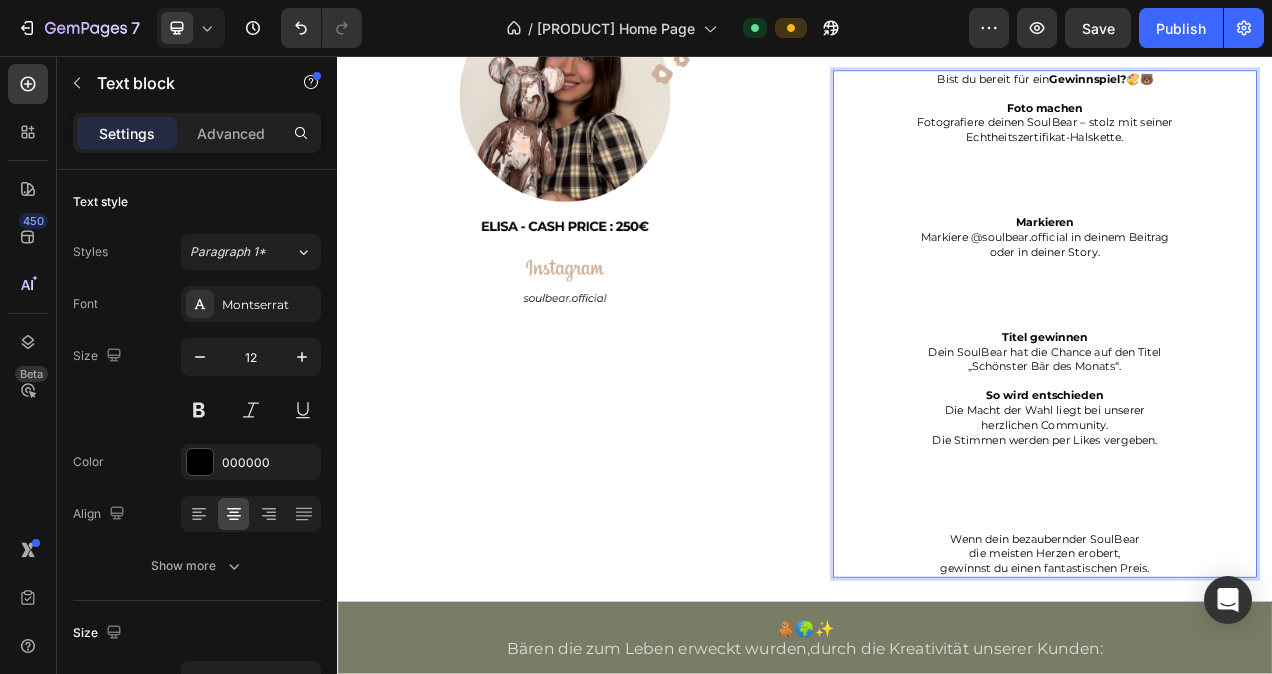 click on "Markiere @soulbear.official in deinem Beitrag" at bounding box center [1245, 289] 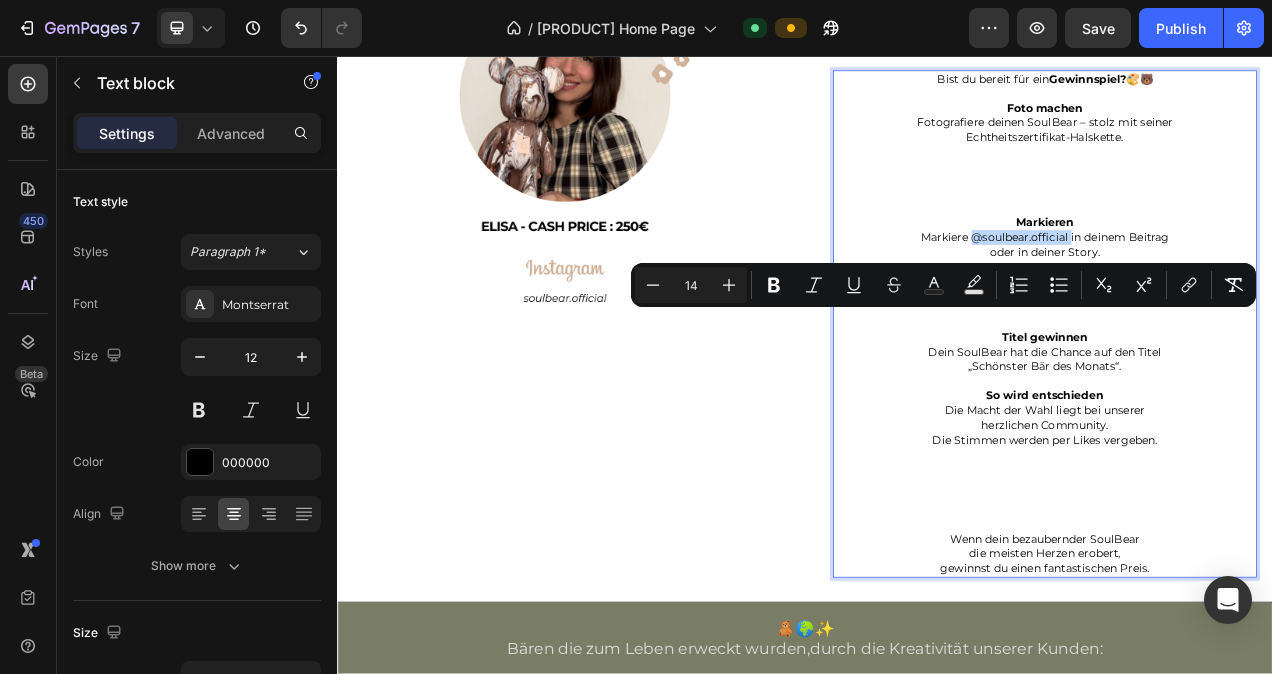drag, startPoint x: 1142, startPoint y: 399, endPoint x: 1220, endPoint y: 405, distance: 78.23043 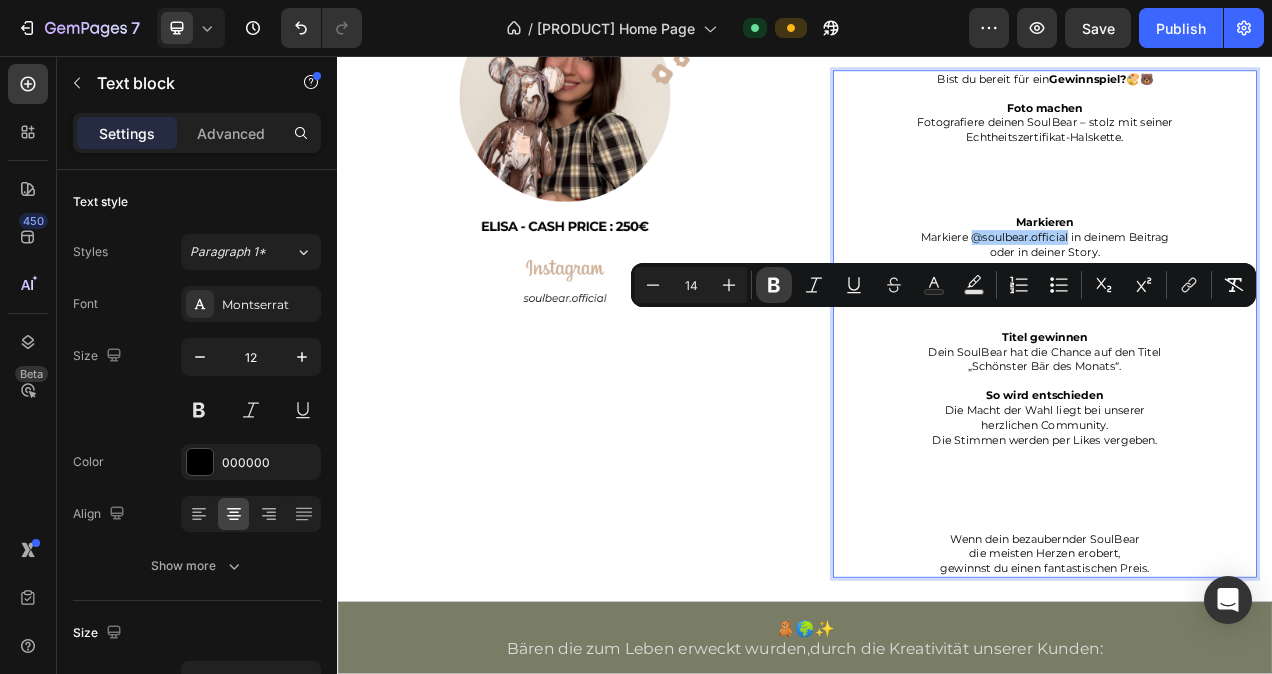 click 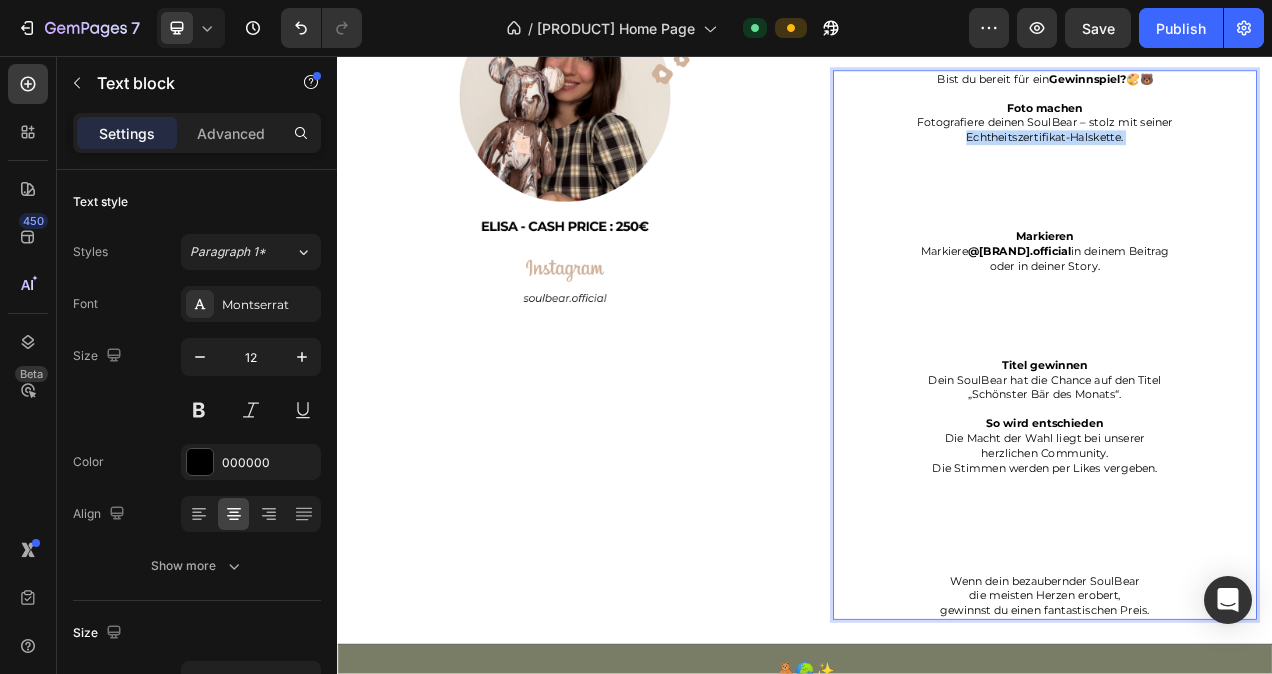 drag, startPoint x: 1125, startPoint y: 268, endPoint x: 1294, endPoint y: 280, distance: 169.4255 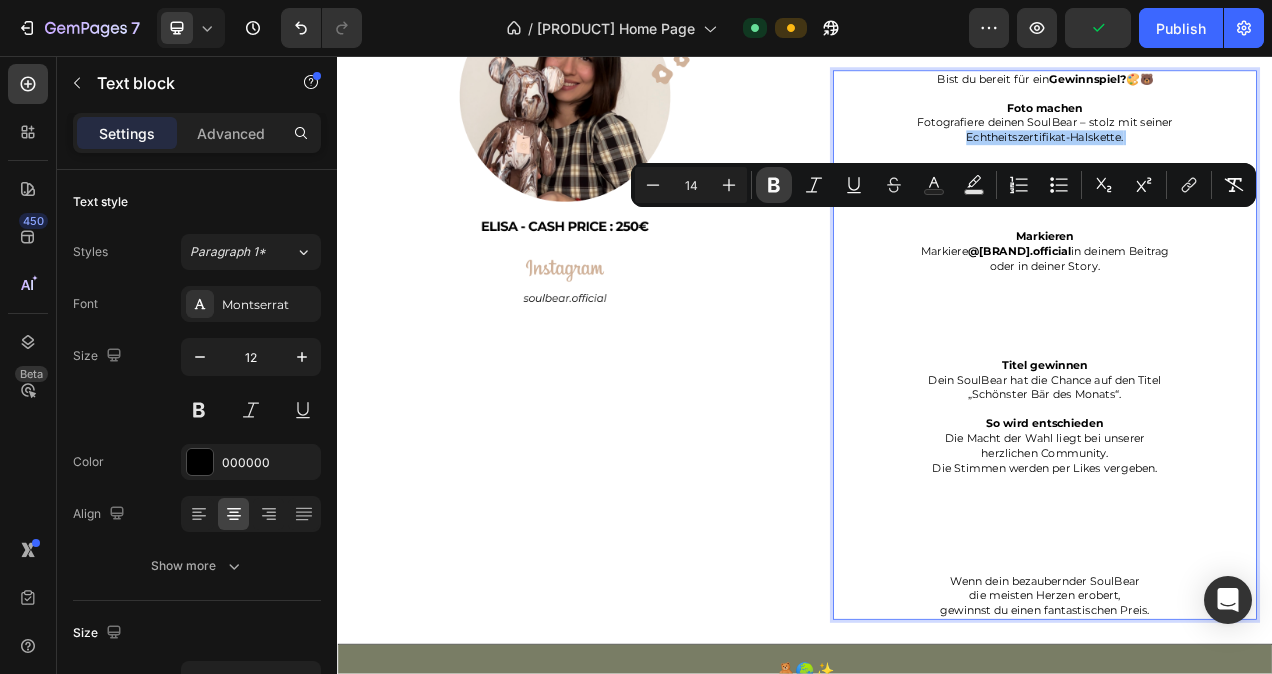 click 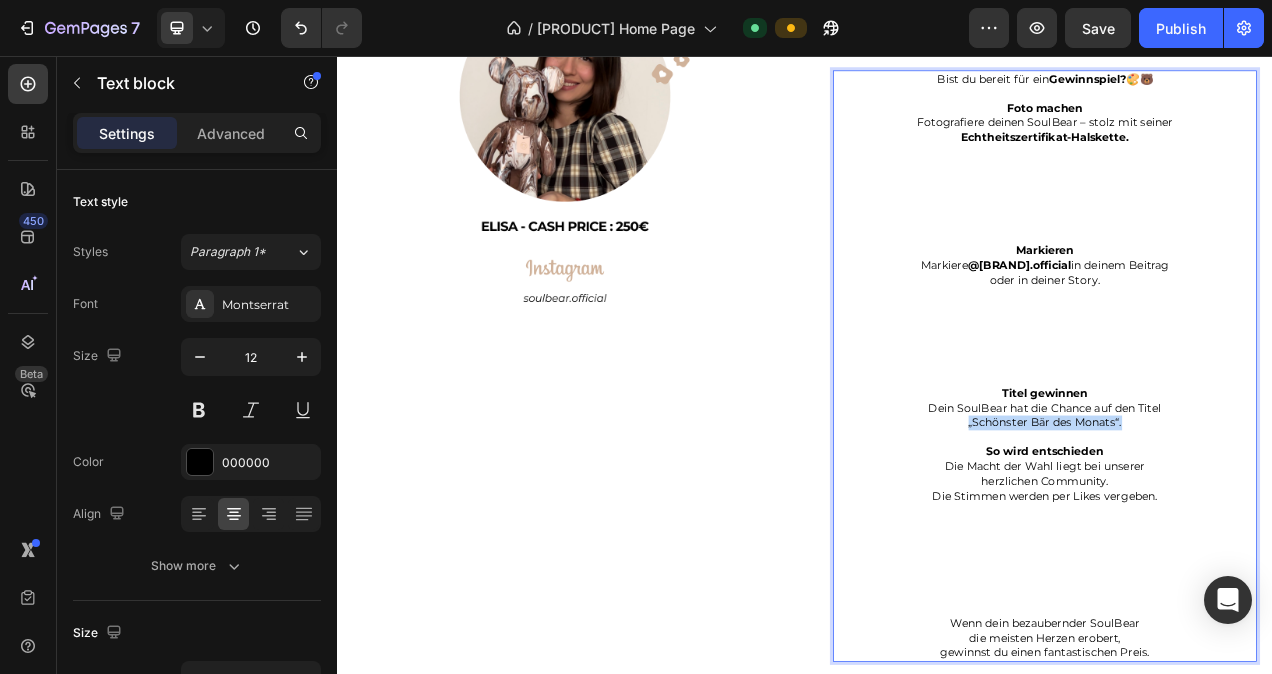 drag, startPoint x: 1342, startPoint y: 632, endPoint x: 1127, endPoint y: 632, distance: 215 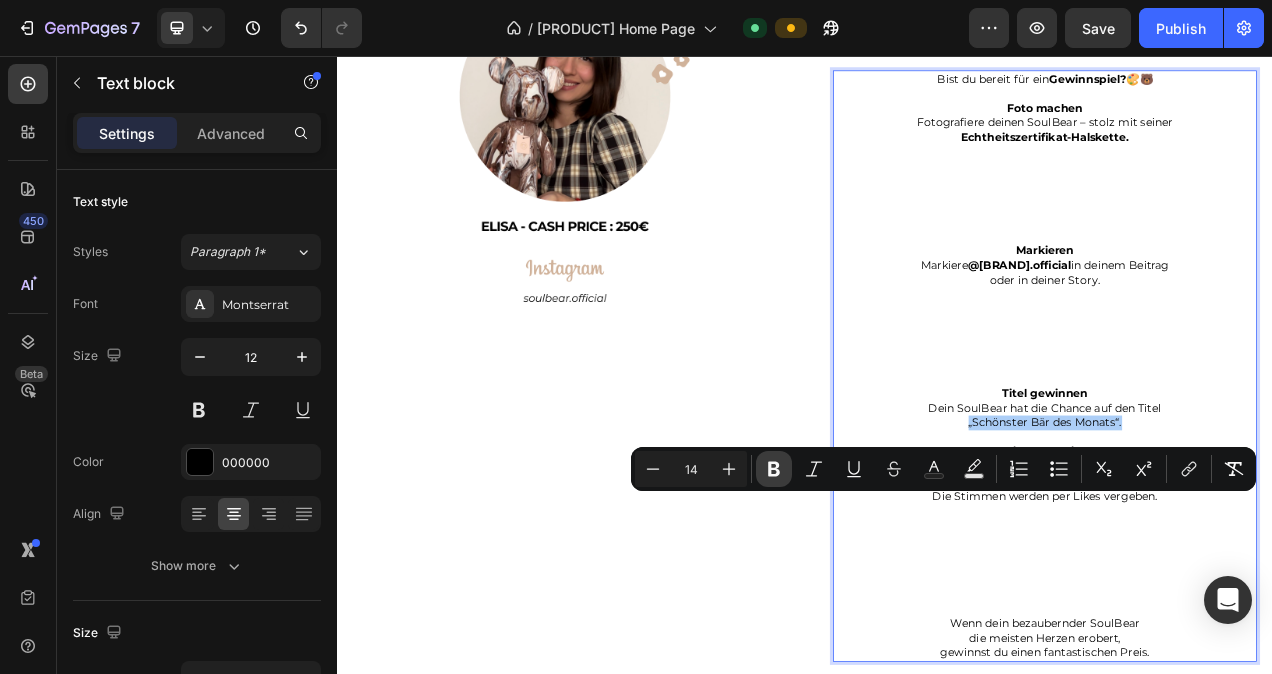 click 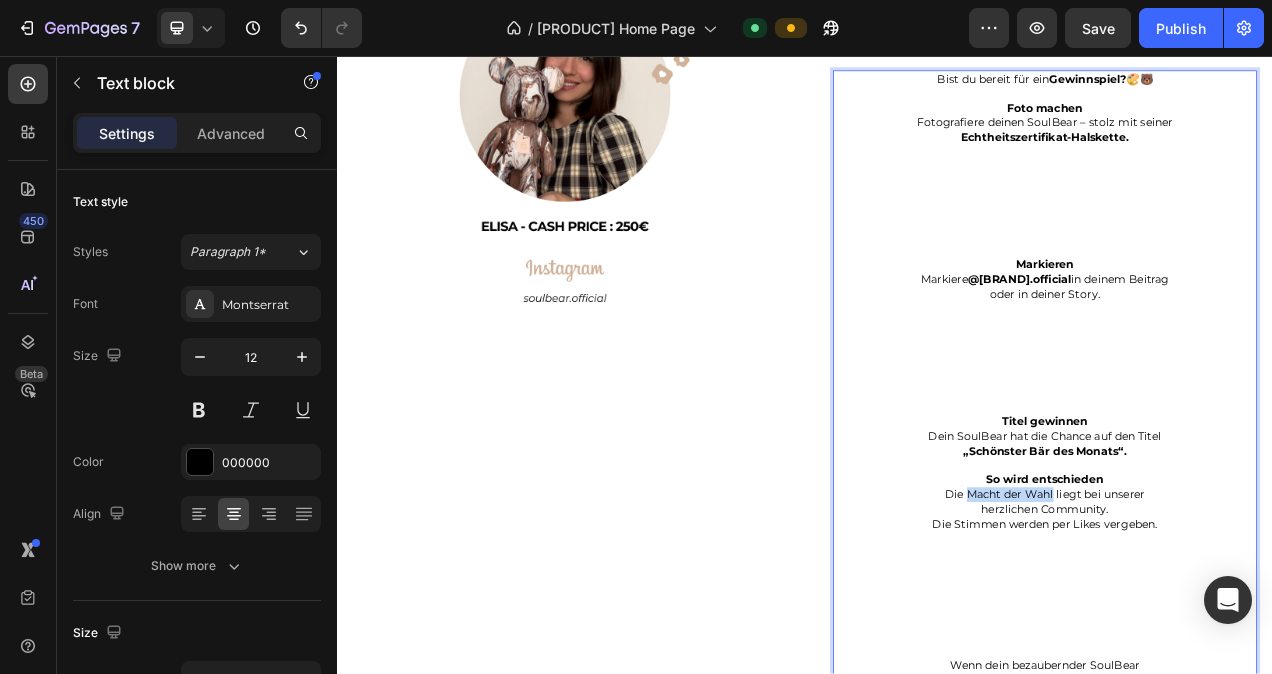 drag, startPoint x: 1134, startPoint y: 723, endPoint x: 1243, endPoint y: 725, distance: 109.01835 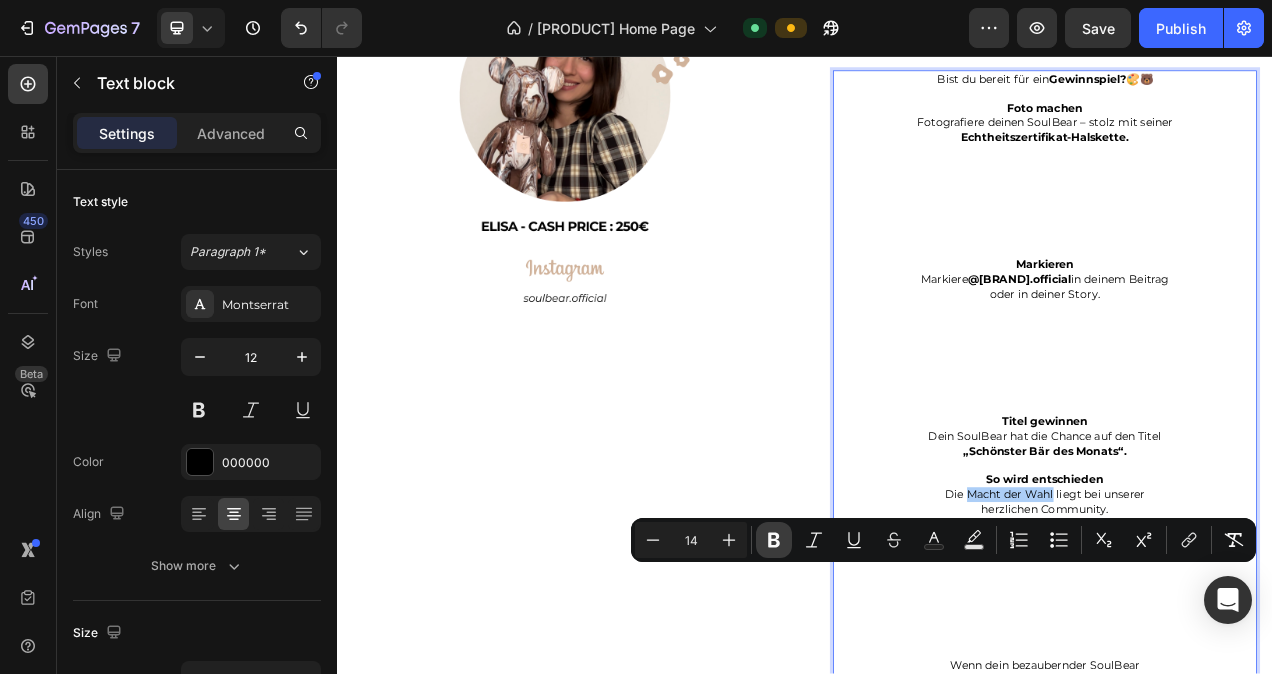 click 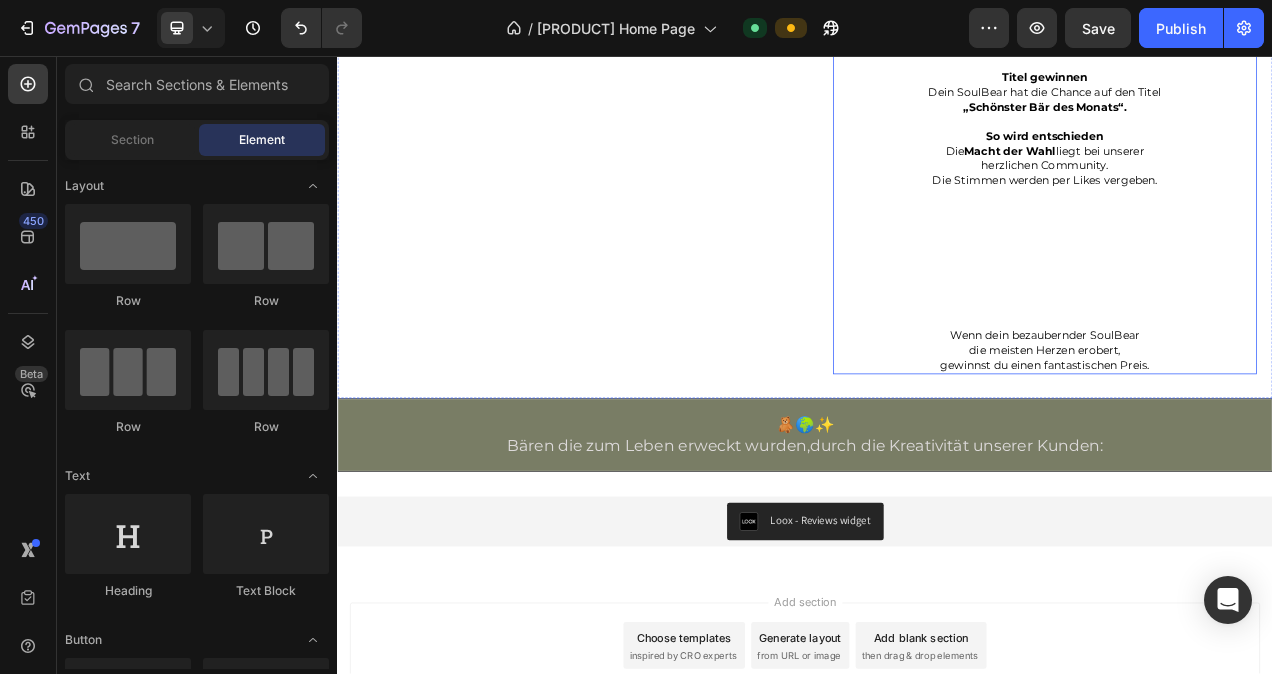 scroll, scrollTop: 4770, scrollLeft: 0, axis: vertical 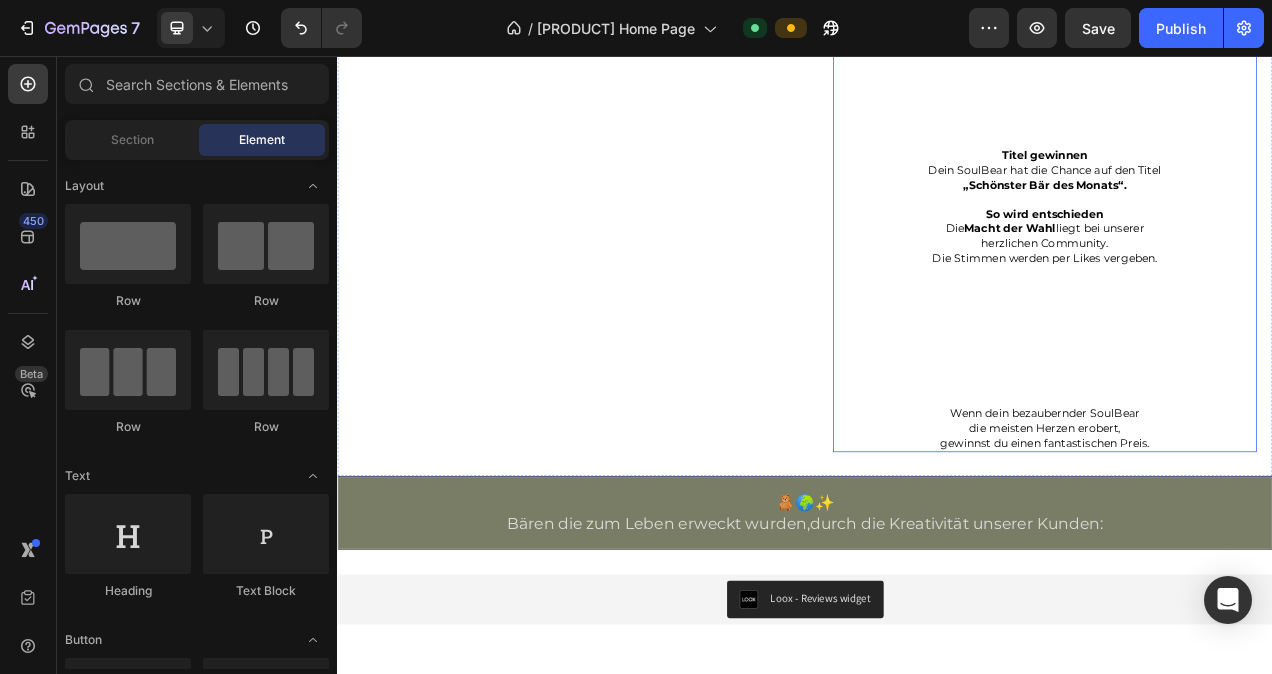 click on "So wird entschieden Die  Macht der Wahl  liegt bei unserer herzlichen Community. Die Stimmen werden per Likes vergeben." at bounding box center [1245, 378] 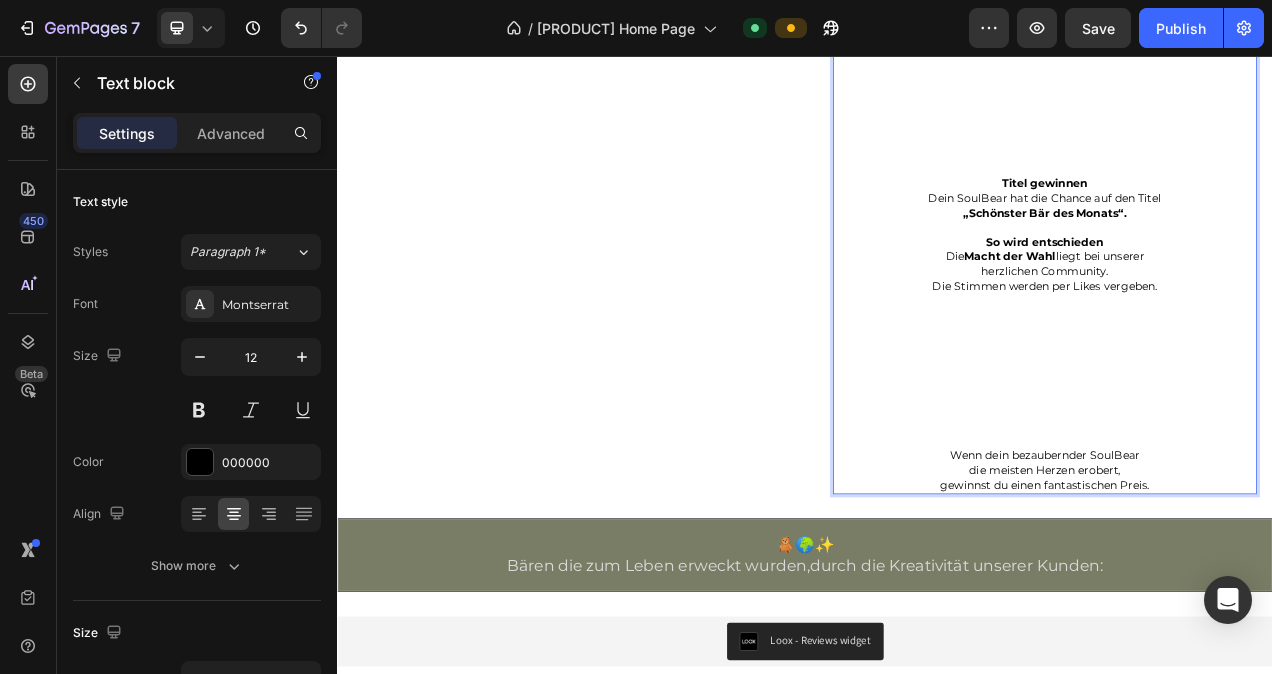 click on "So wird entschieden Die  Macht der Wahl  liegt bei unserer herzlichen Community. Die Stimmen werden per Likes vergeben. ⁠⁠⁠⁠⁠⁠⁠" at bounding box center (1245, 423) 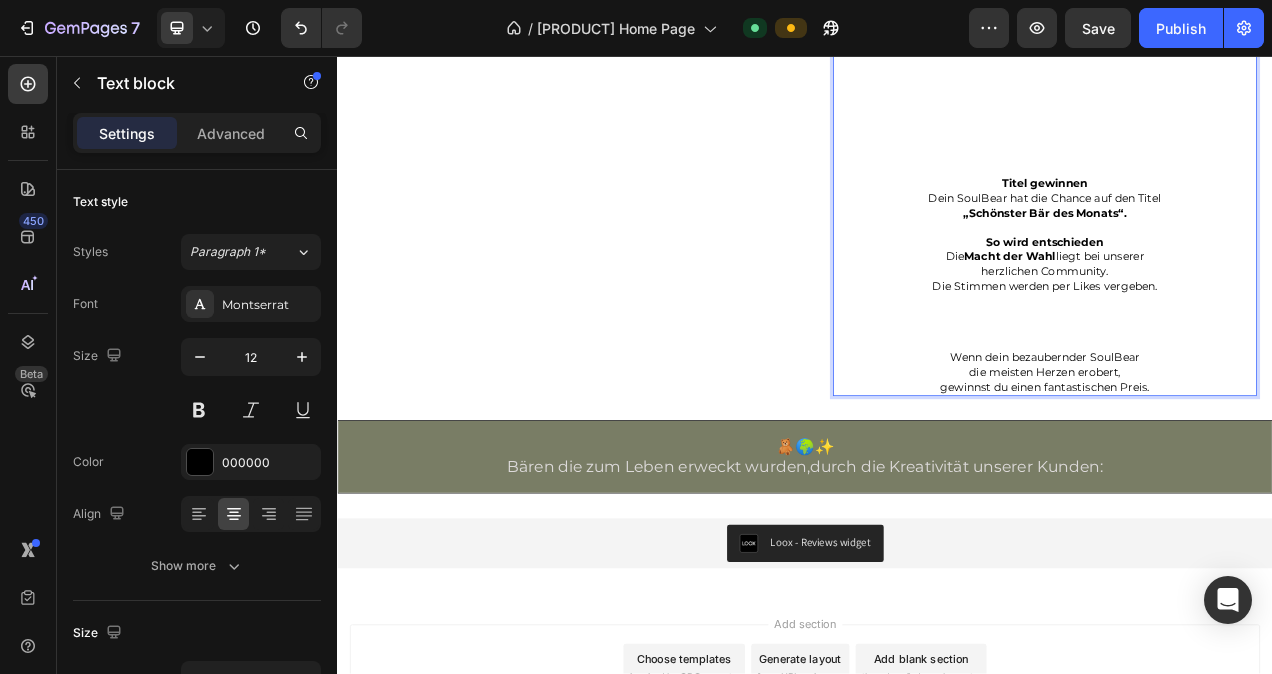 click on "So wird entschieden Die  Macht der Wahl  liegt bei unserer herzlichen Community. Die Stimmen werden per Likes vergeben. ⁠⁠⁠⁠⁠⁠⁠" at bounding box center (1245, 360) 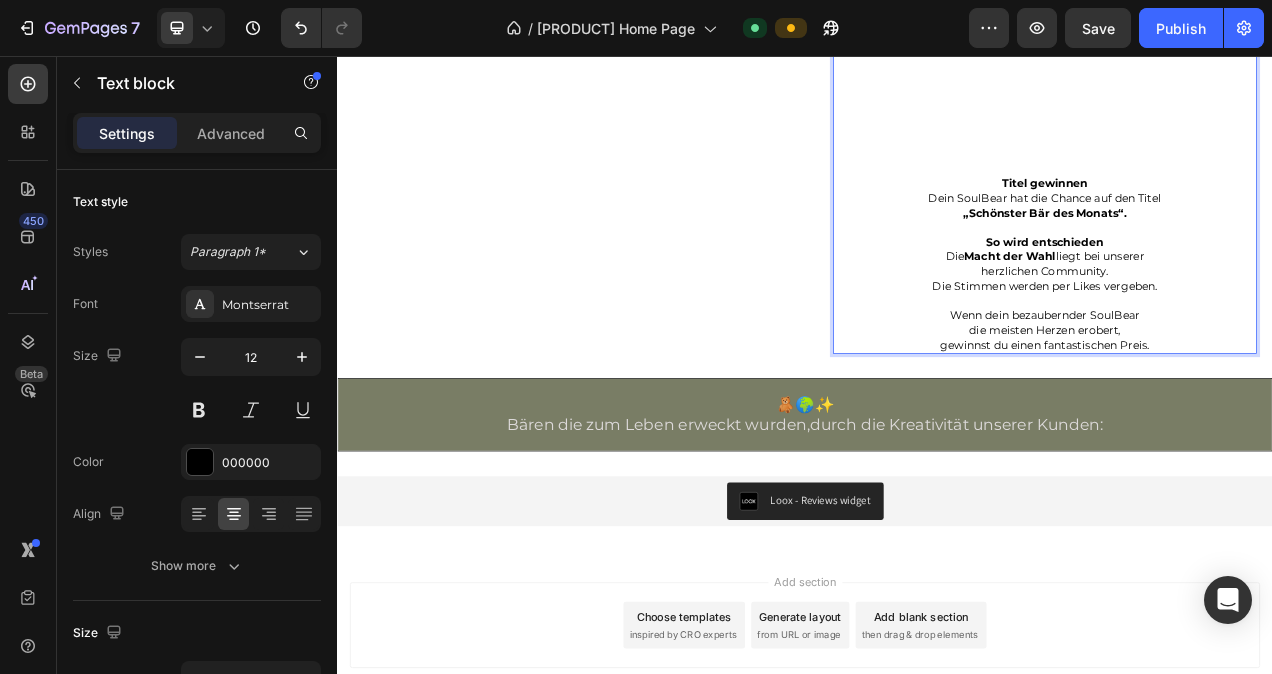 click on "Markieren Markiere  @soulbear.official  in deinem Beitrag oder in deiner Story." at bounding box center [1245, 92] 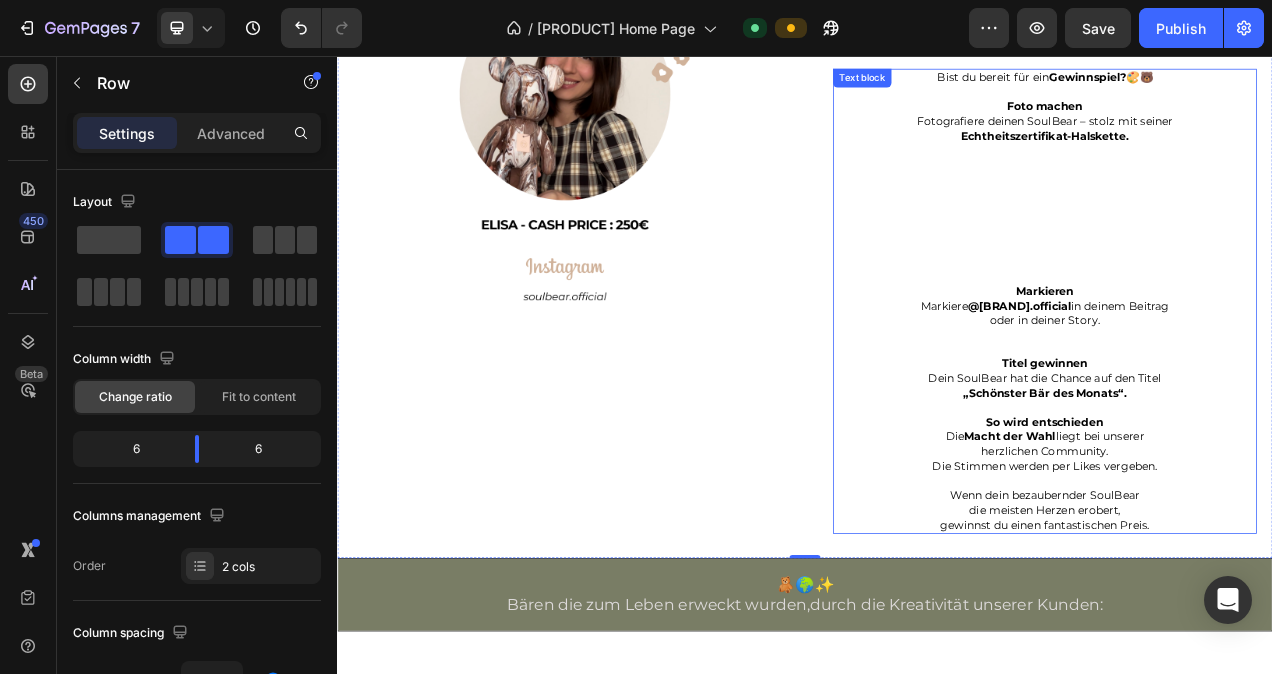 scroll, scrollTop: 4394, scrollLeft: 0, axis: vertical 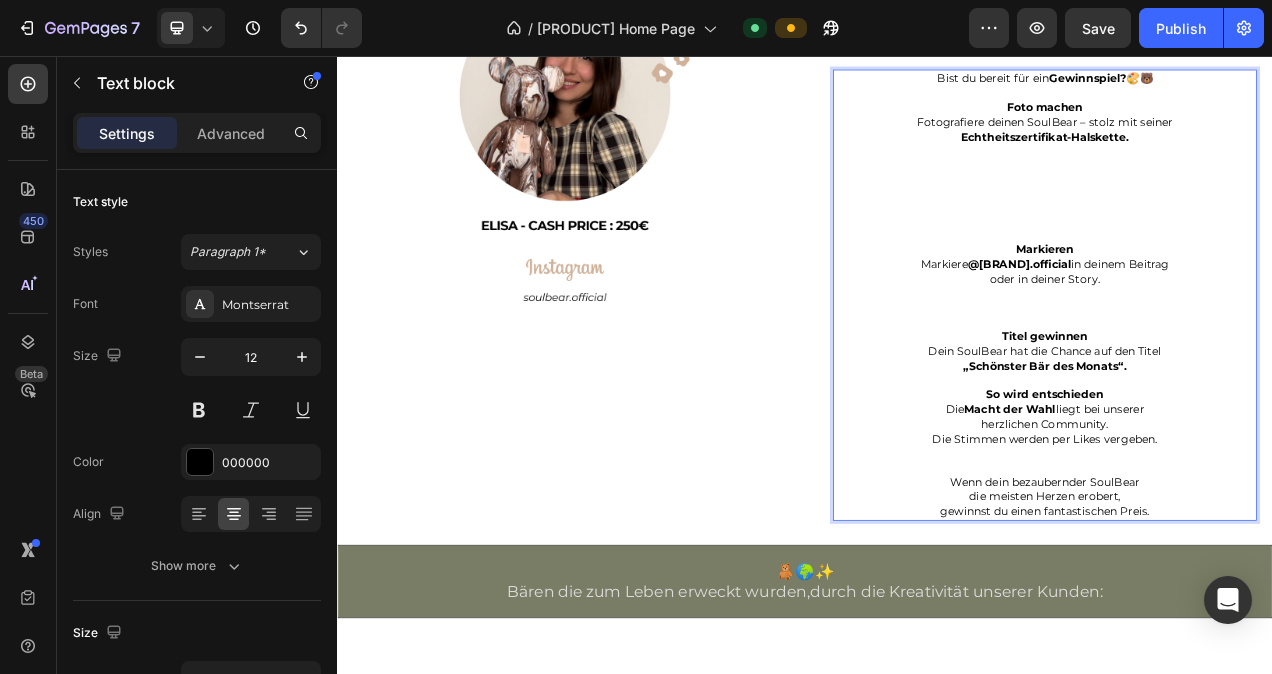 click on "Foto machen Fotografiere deinen SoulBear – stolz mit seiner Echtheitszertifikat-Halskette. ⁠⁠⁠⁠⁠⁠⁠" at bounding box center (1245, 204) 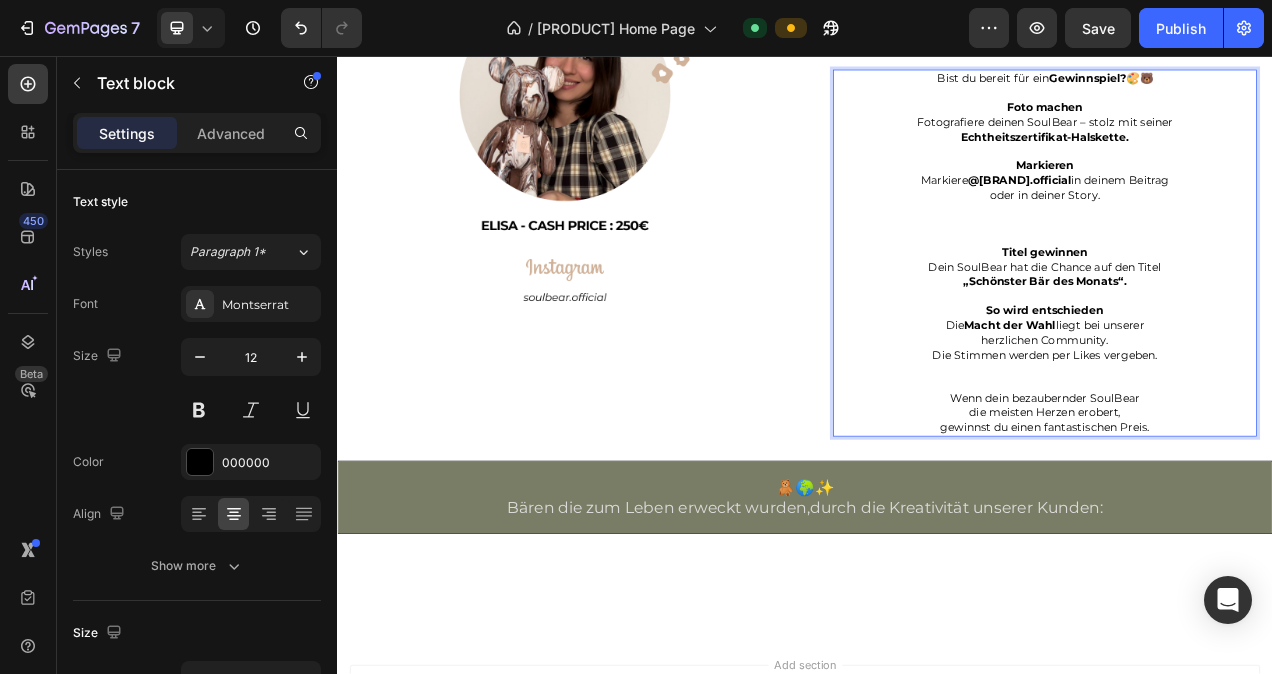 click on "Markieren Markiere  @soulbear.official  in deinem Beitrag oder in deiner Story." at bounding box center (1245, 243) 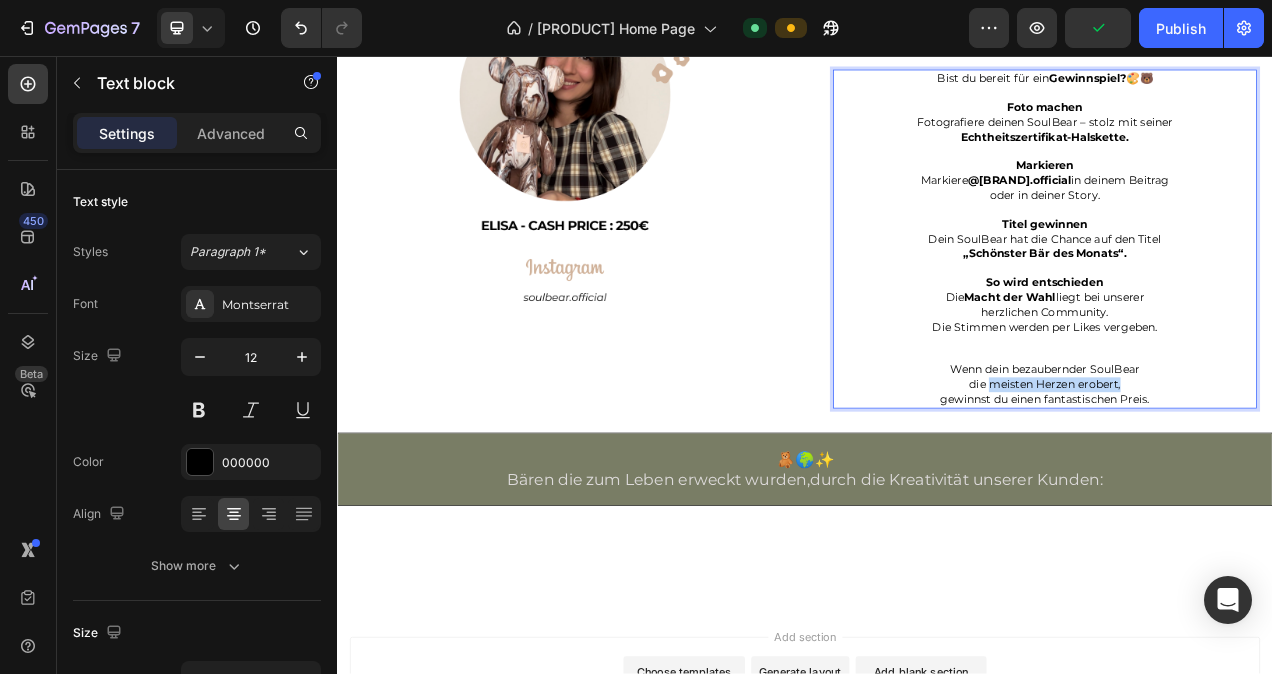 drag, startPoint x: 1163, startPoint y: 580, endPoint x: 1331, endPoint y: 574, distance: 168.1071 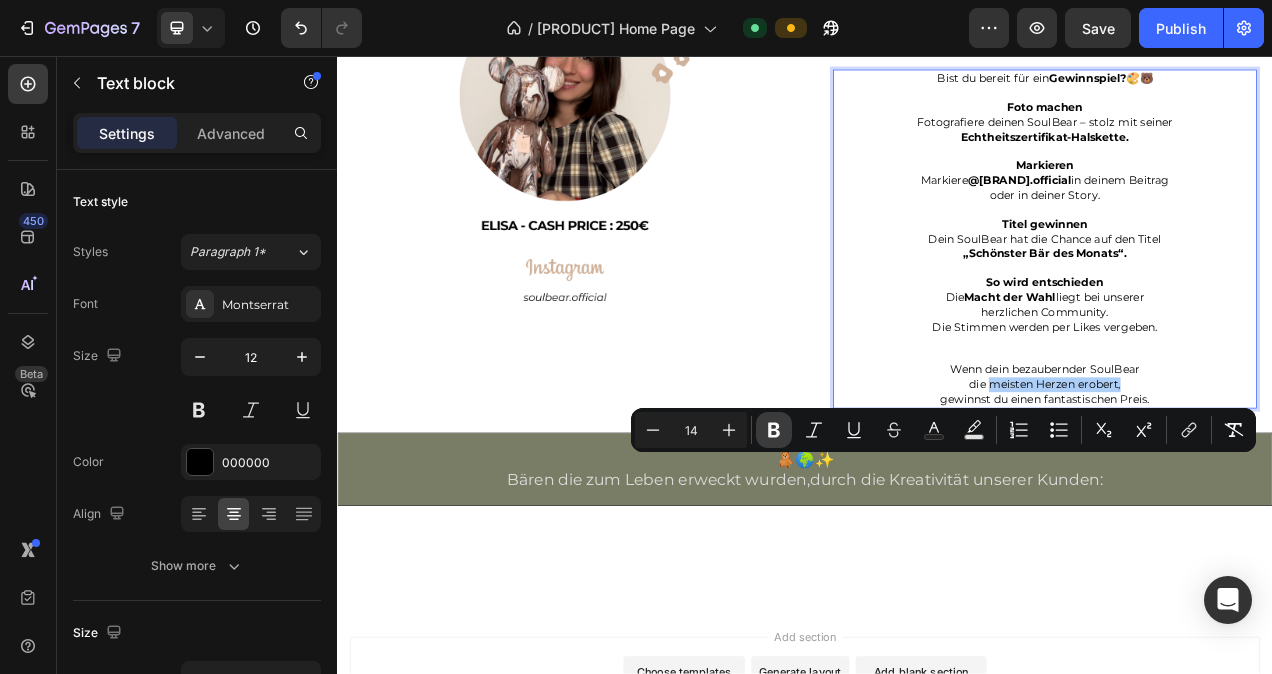 click 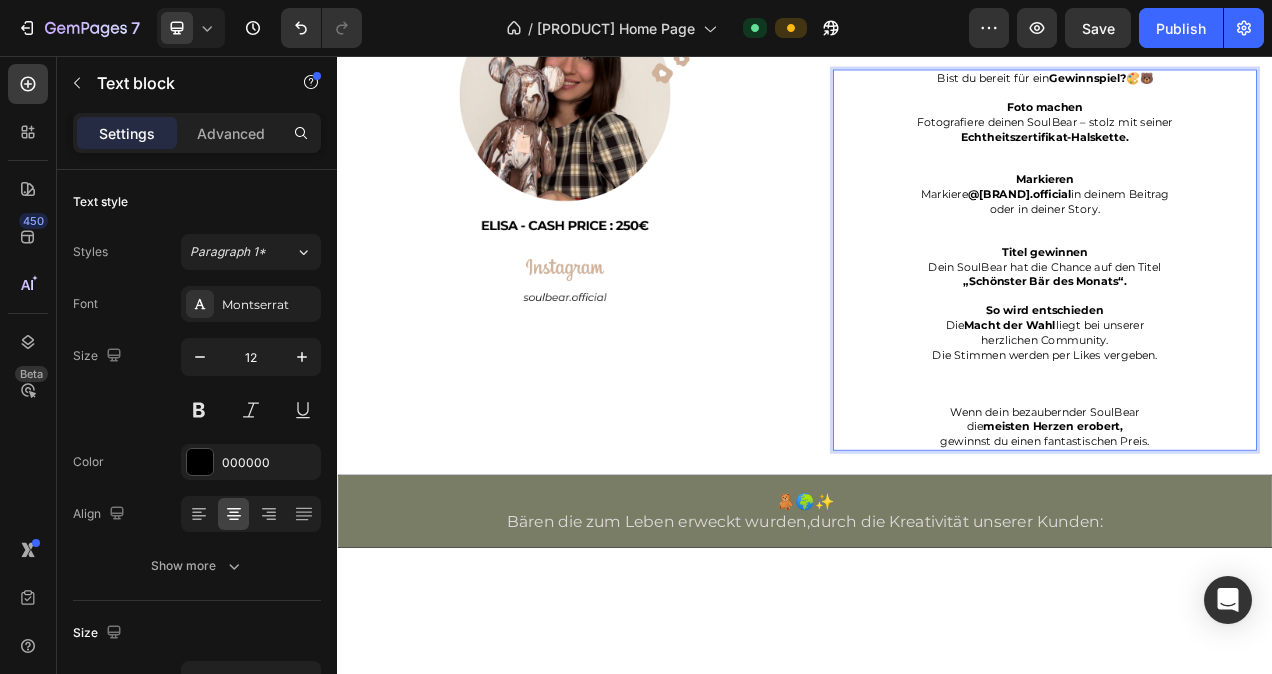 click on "So wird entschieden Die  Macht der Wahl  liegt bei unserer herzlichen Community. Die Stimmen werden per Likes vergeben." at bounding box center [1245, 439] 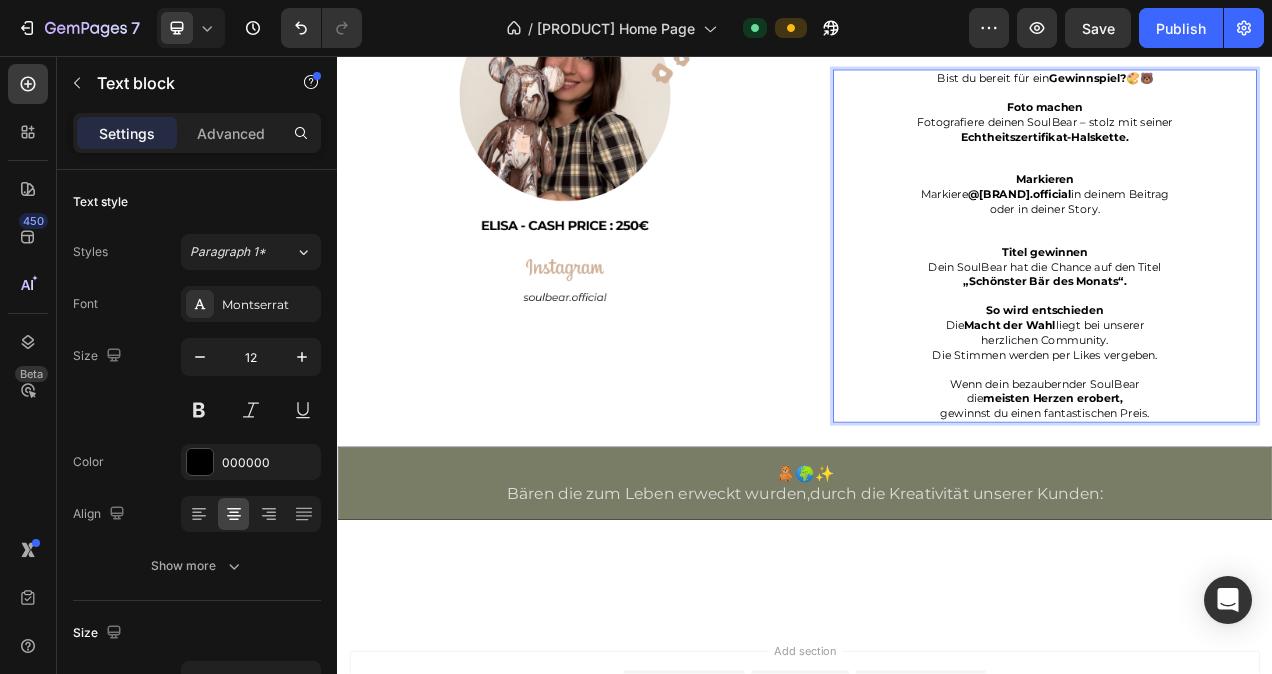 click on "Markieren Markiere  @soulbear.official  in deinem Beitrag oder in deiner Story." at bounding box center (1245, 252) 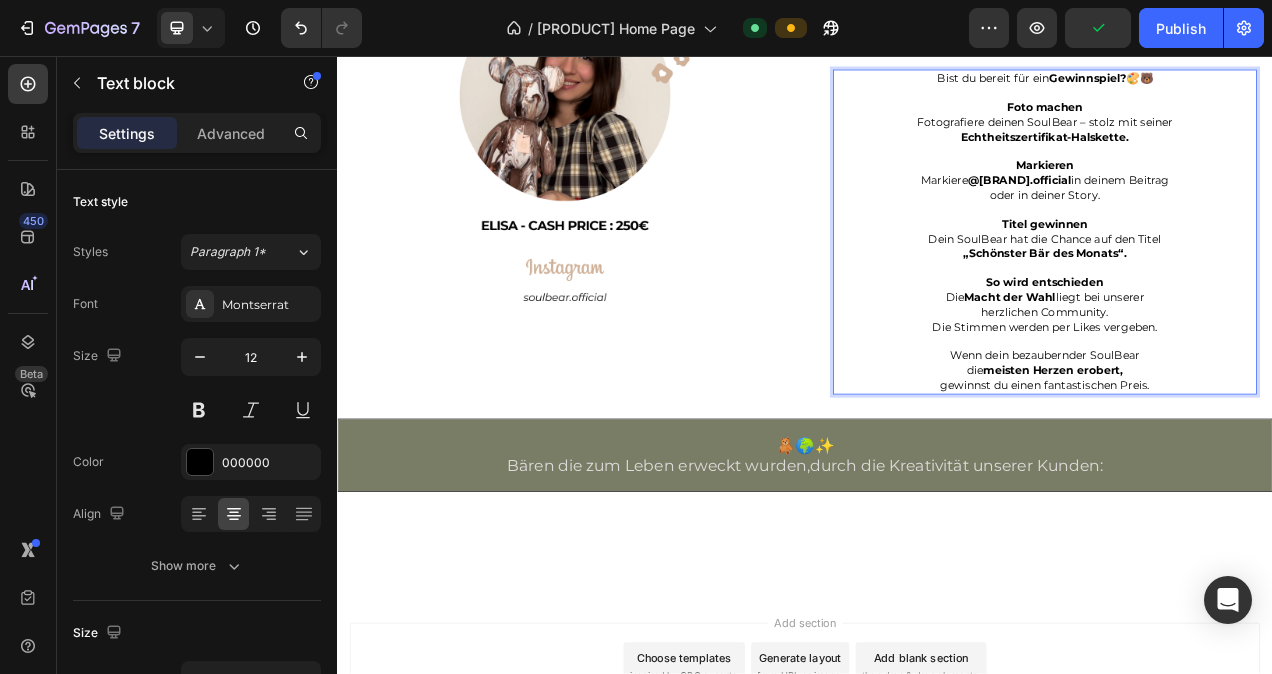 click on "Wenn dein bezaubernder SoulBear die  meisten Herzen erobert, gewinnst du einen fantastischen Preis." at bounding box center (1245, 460) 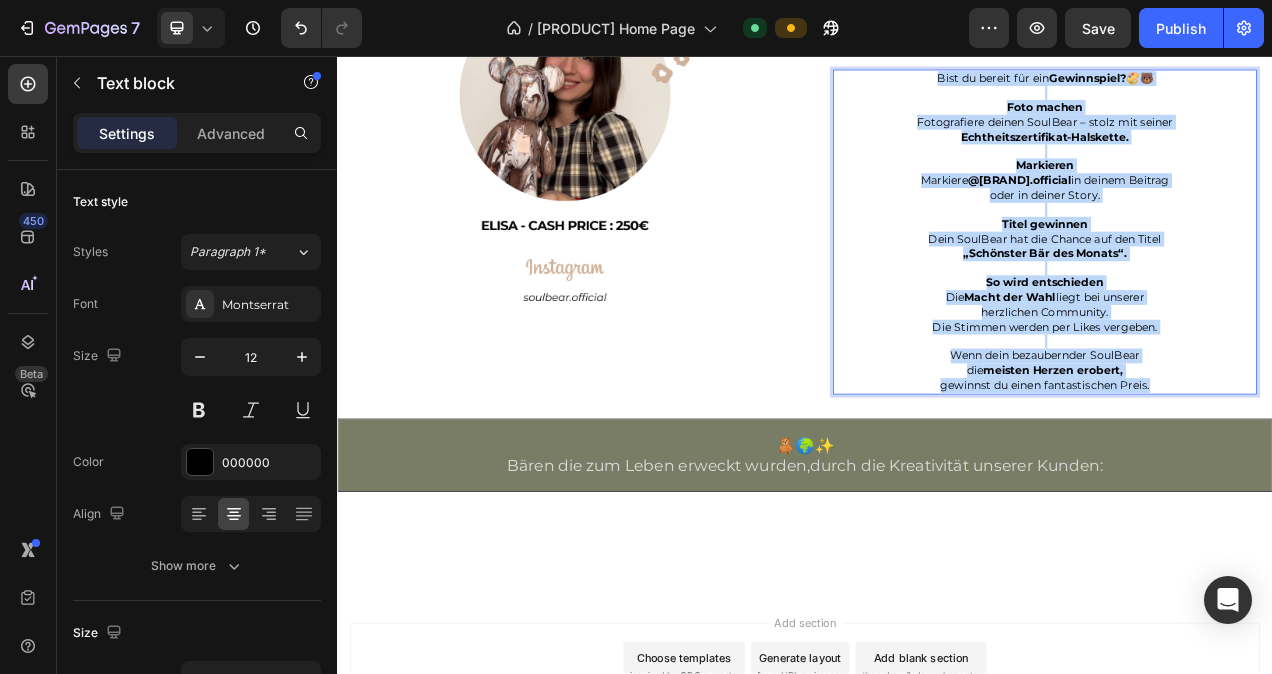 drag, startPoint x: 1388, startPoint y: 572, endPoint x: 1092, endPoint y: 194, distance: 480.10416 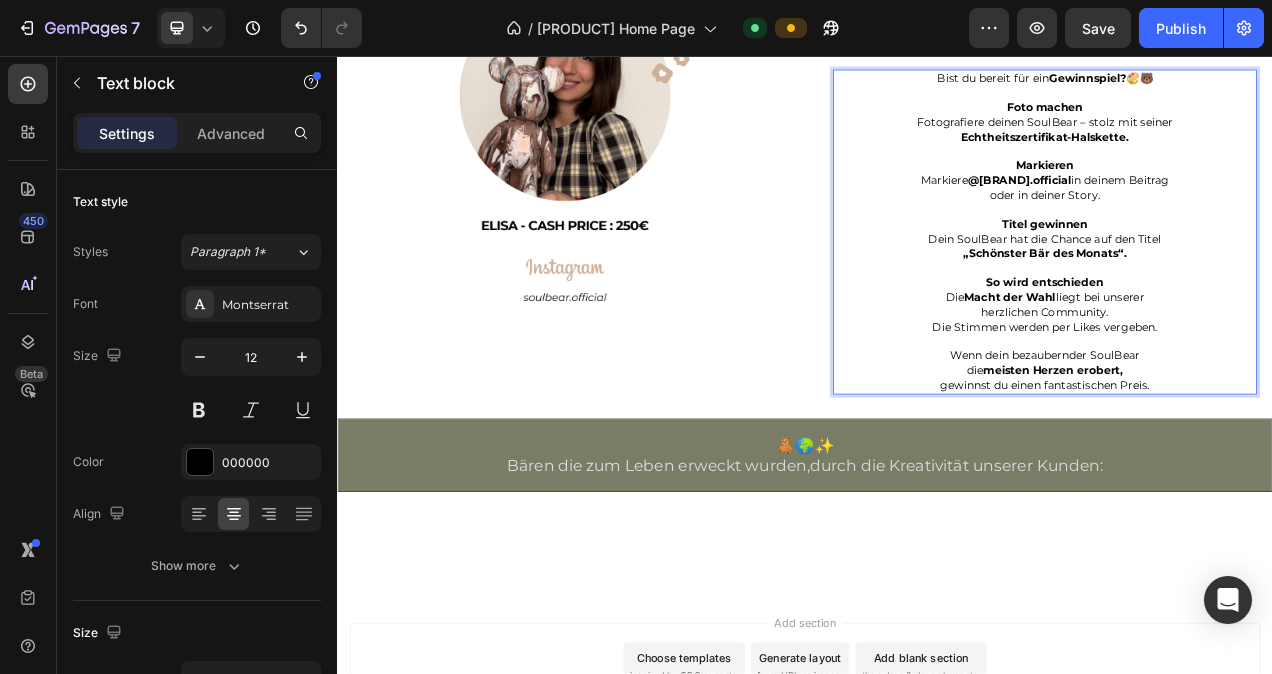 click on "Wenn dein bezaubernder SoulBear die  meisten Herzen erobert, gewinnst du einen fantastischen Preis." at bounding box center (1245, 460) 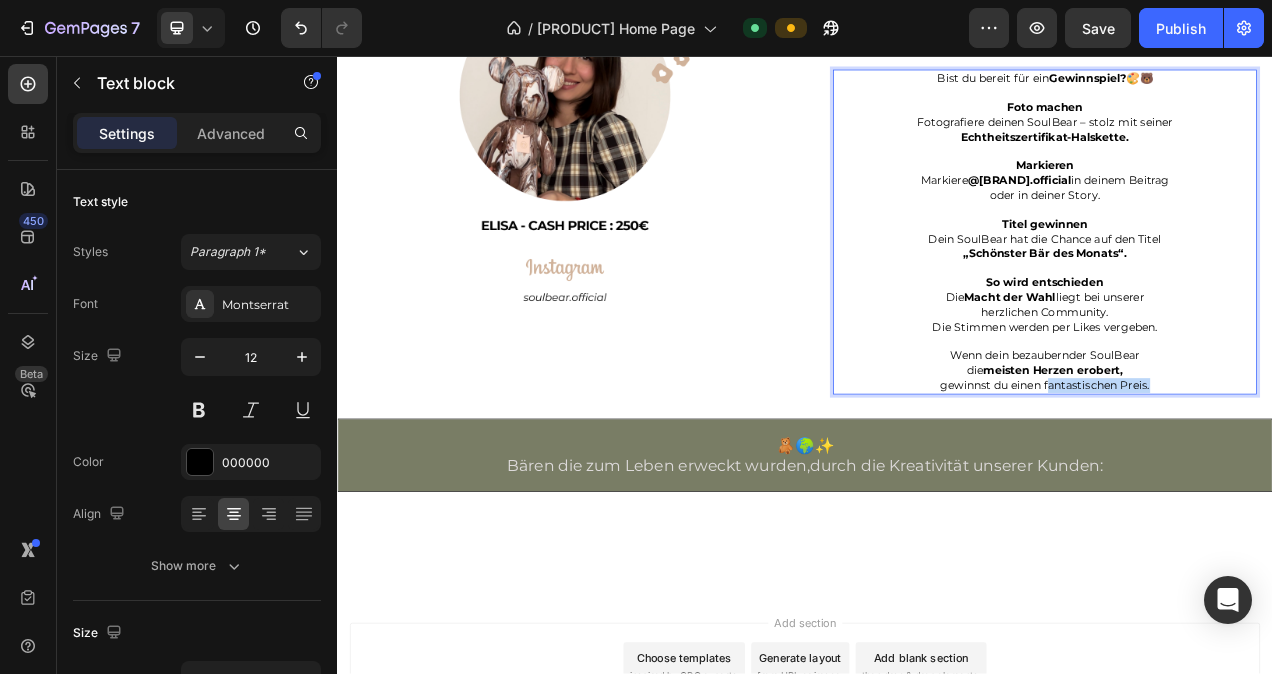 drag, startPoint x: 1375, startPoint y: 580, endPoint x: 1236, endPoint y: 586, distance: 139.12944 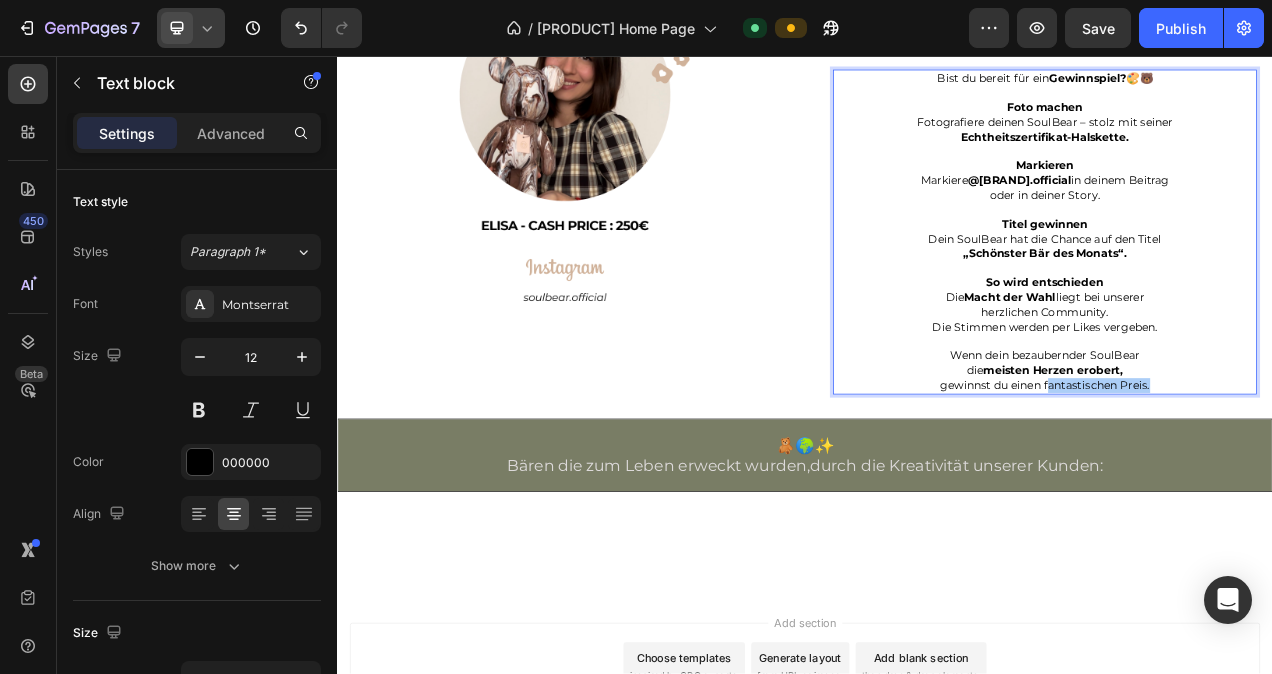 click 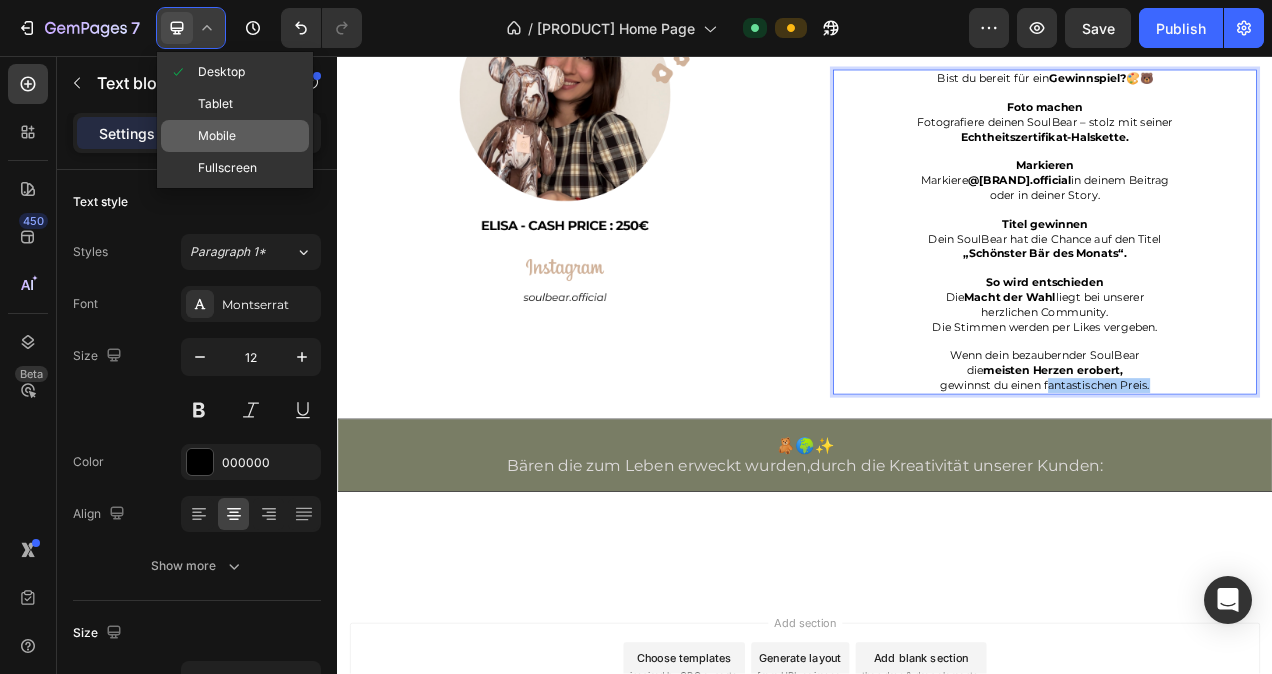 click on "Mobile" 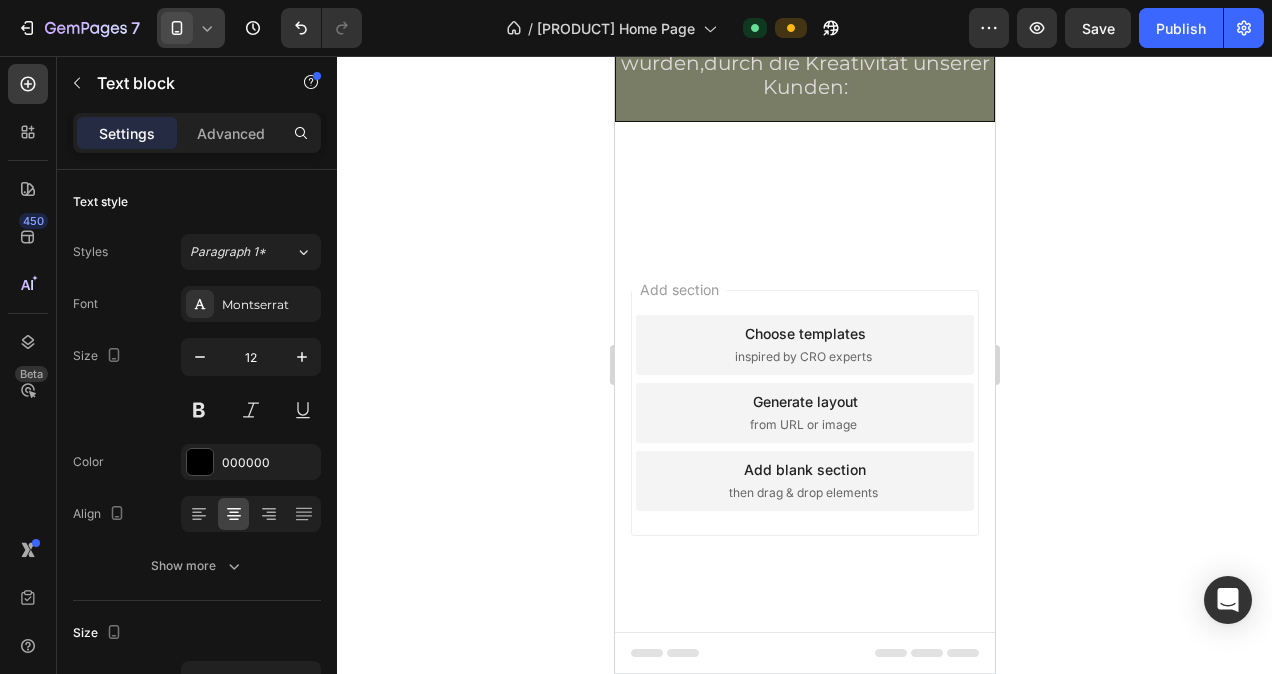 scroll, scrollTop: 5935, scrollLeft: 0, axis: vertical 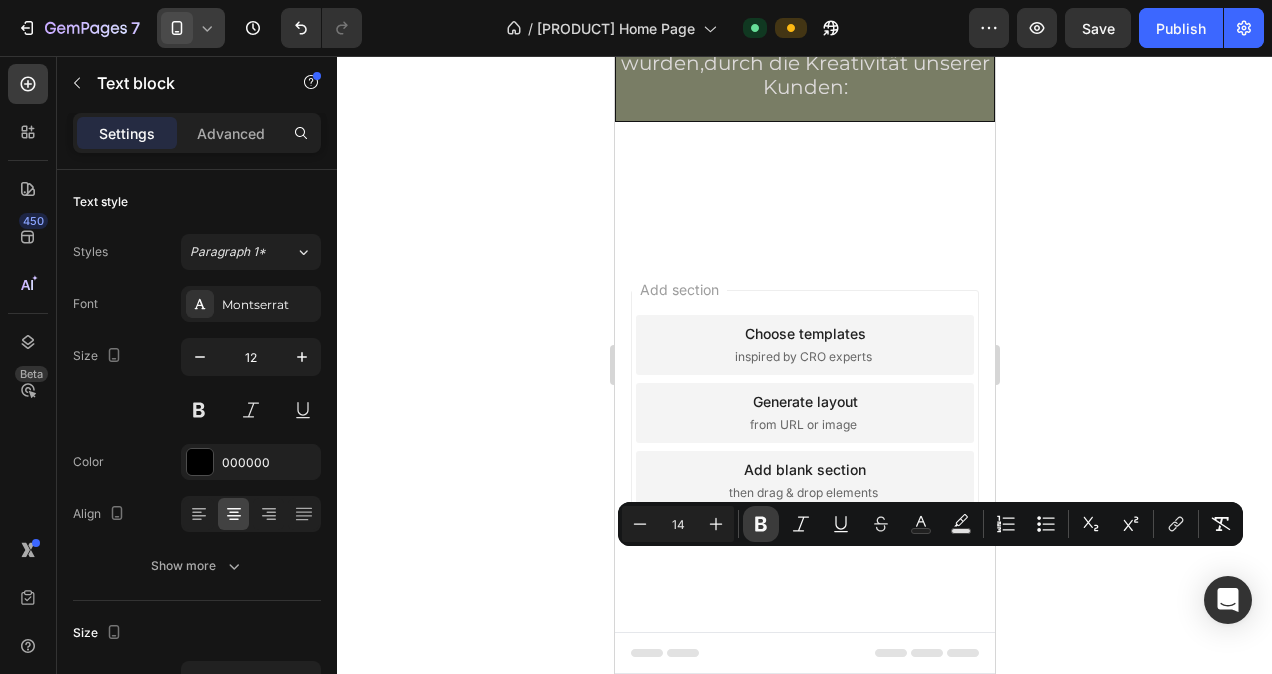 click 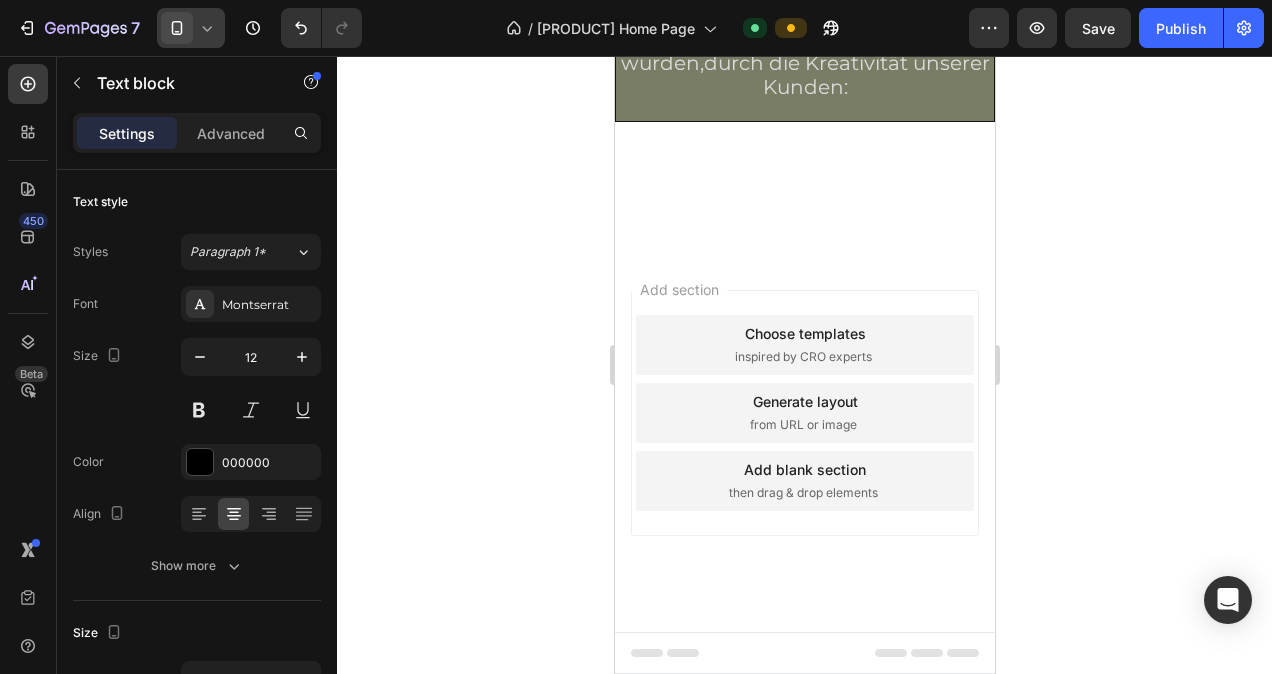 click on "So wird entschieden Die  Macht der Wahl  liegt bei unserer herzlichen Community. Die Stimmen werden per Likes vergeben." at bounding box center [804, -158] 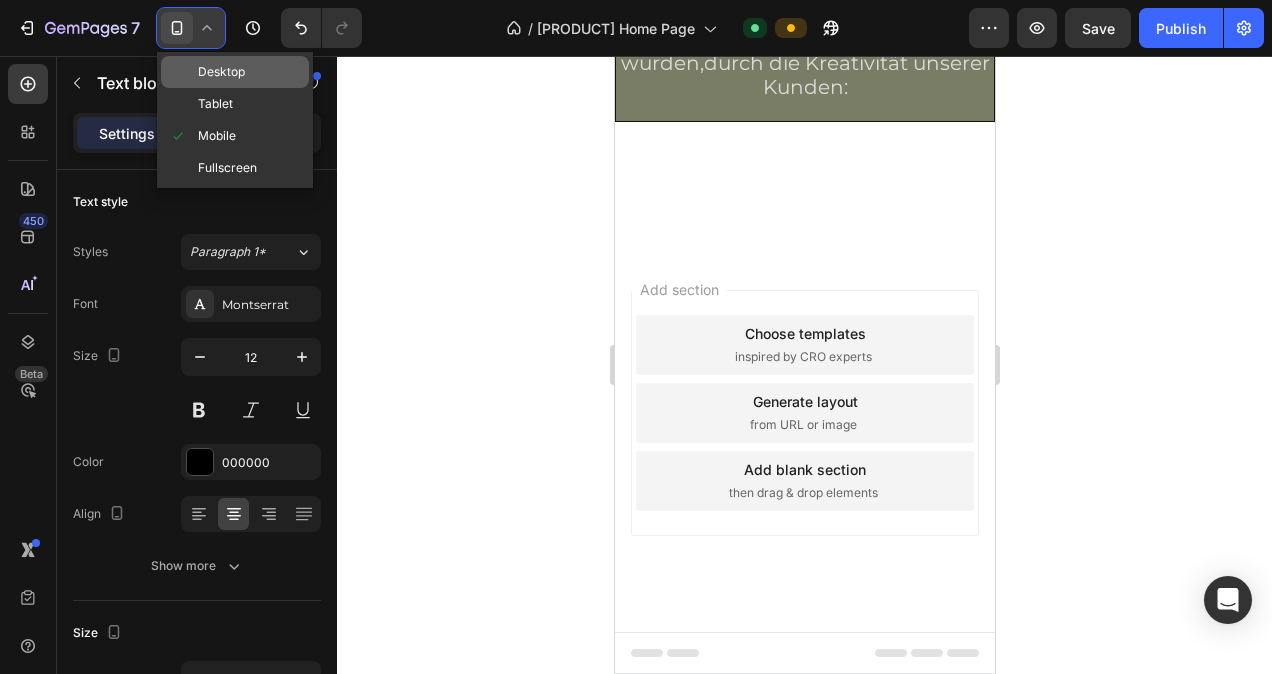 click on "Desktop" at bounding box center [221, 72] 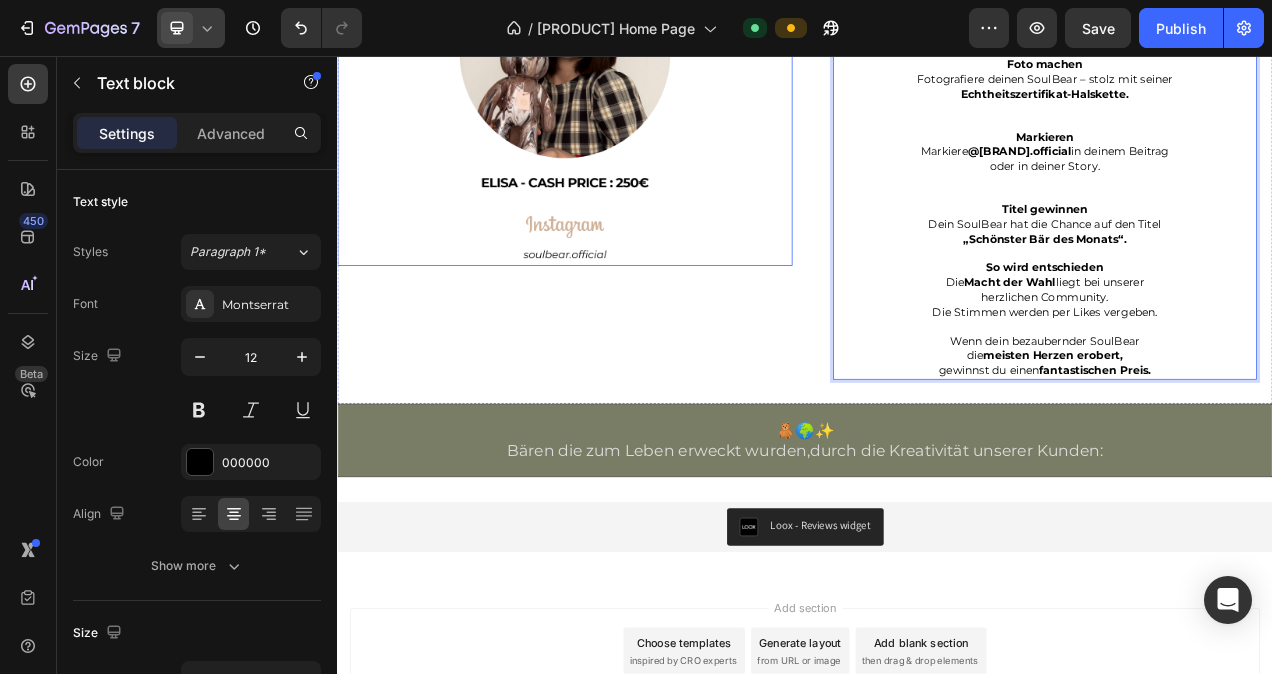 scroll, scrollTop: 4446, scrollLeft: 0, axis: vertical 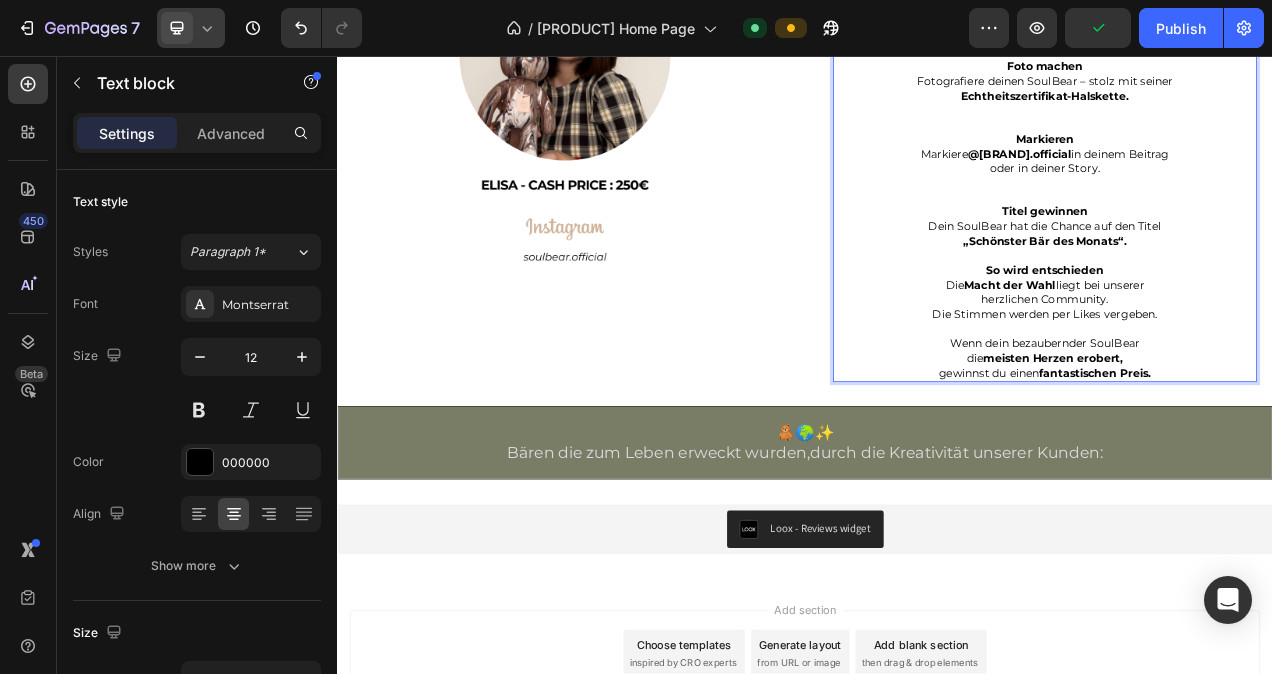 click on "Foto machen Fotografiere deinen SoulBear – stolz mit seiner Echtheitszertifikat-Halskette." at bounding box center [1245, 107] 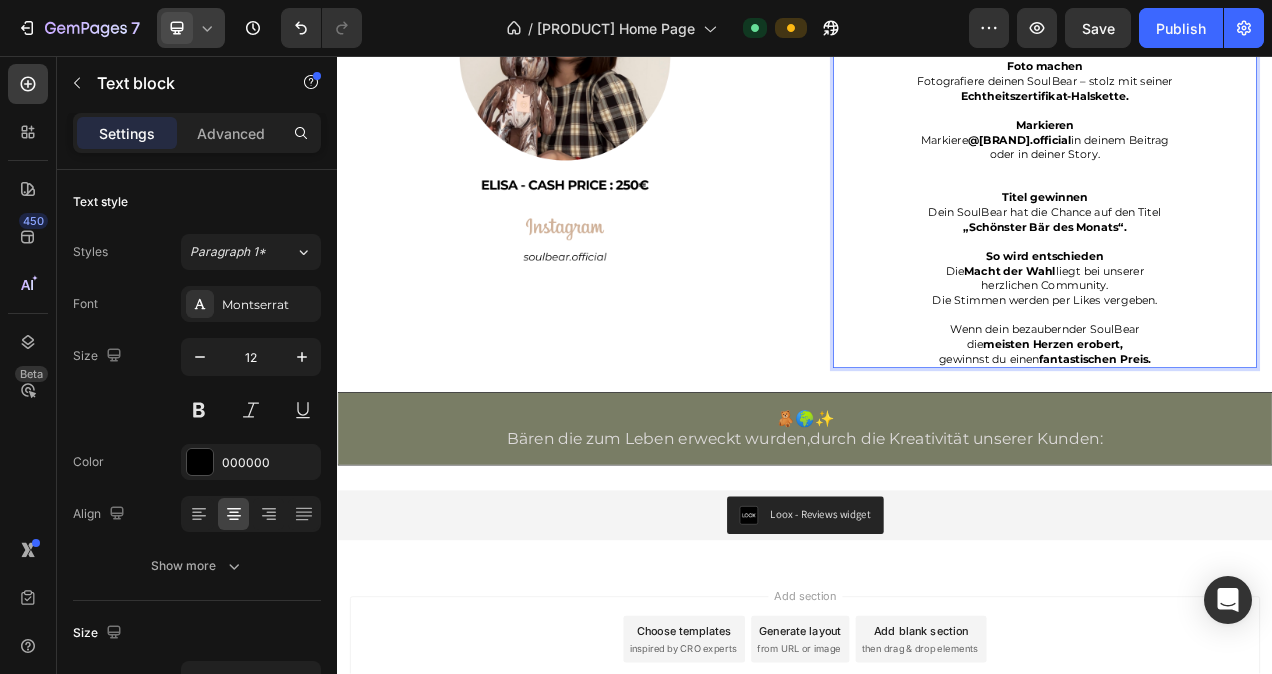 click on "Markieren Markiere  @soulbear.official  in deinem Beitrag oder in deiner Story." at bounding box center (1245, 182) 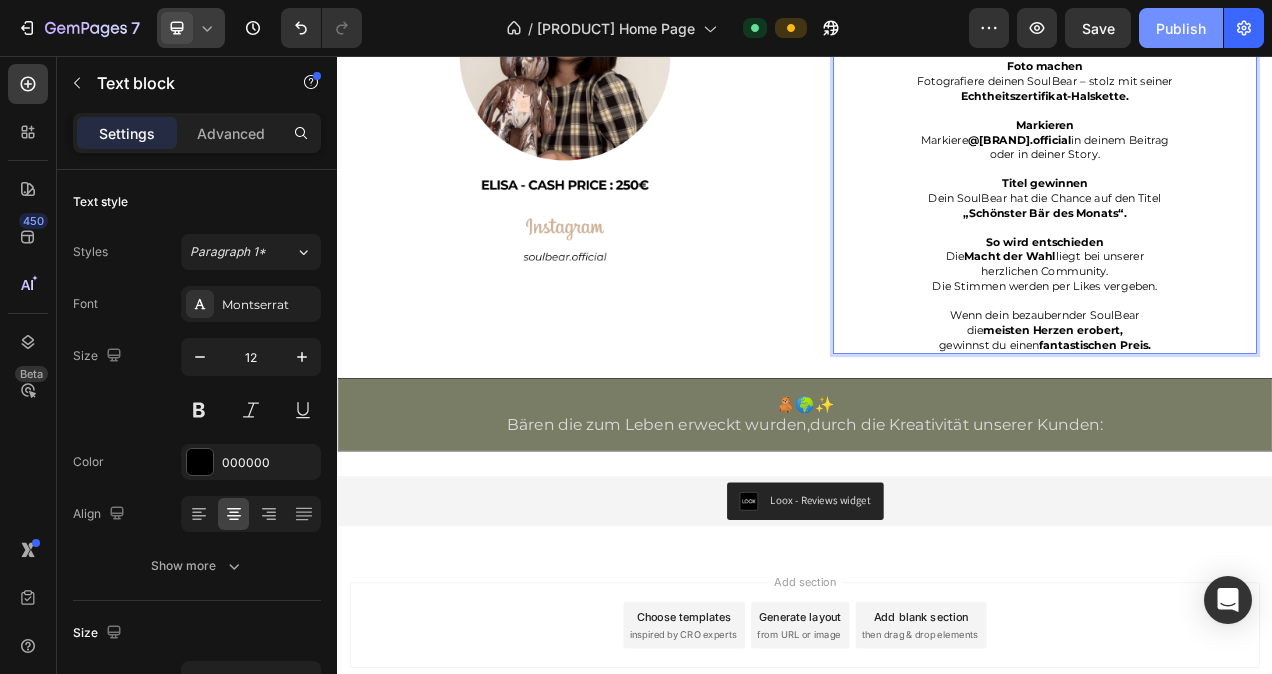 click on "Publish" at bounding box center (1181, 28) 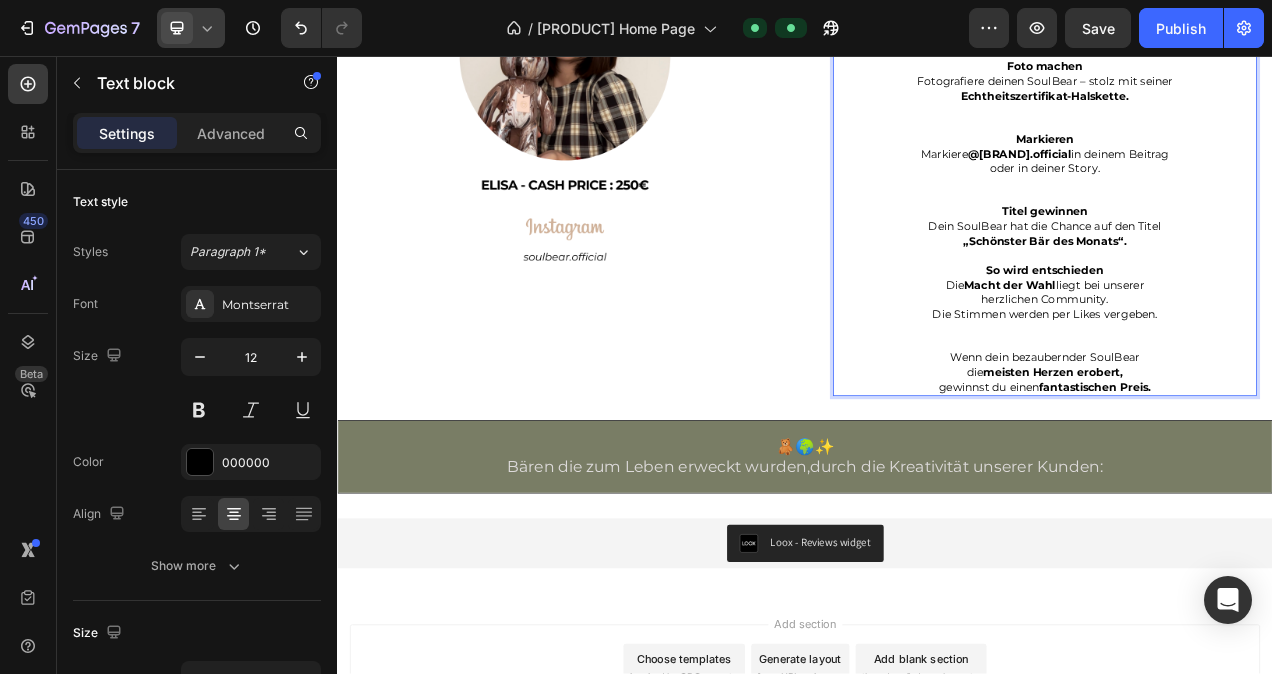click on "Wenn dein bezaubernder SoulBear die  meisten Herzen erobert, gewinnst du einen  fantastischen Preis." at bounding box center (1245, 462) 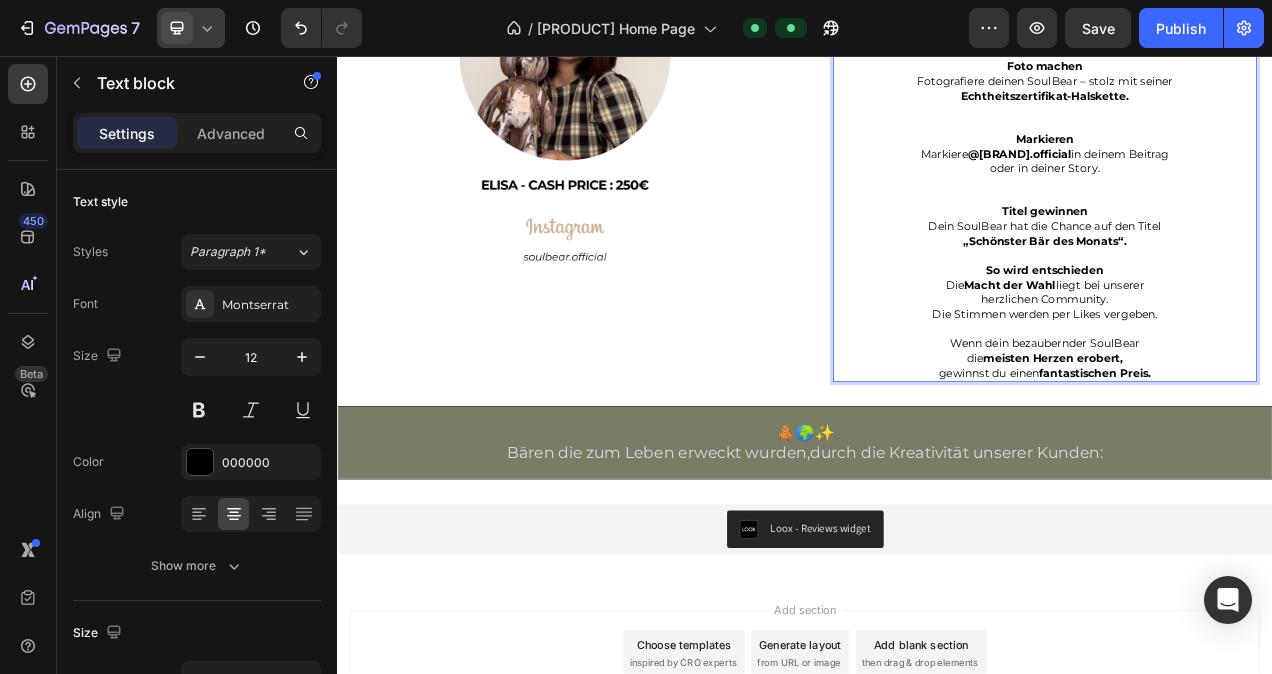 click on "Wenn dein bezaubernder SoulBear die  meisten Herzen erobert, gewinnst du einen  fantastischen Preis." at bounding box center (1245, 444) 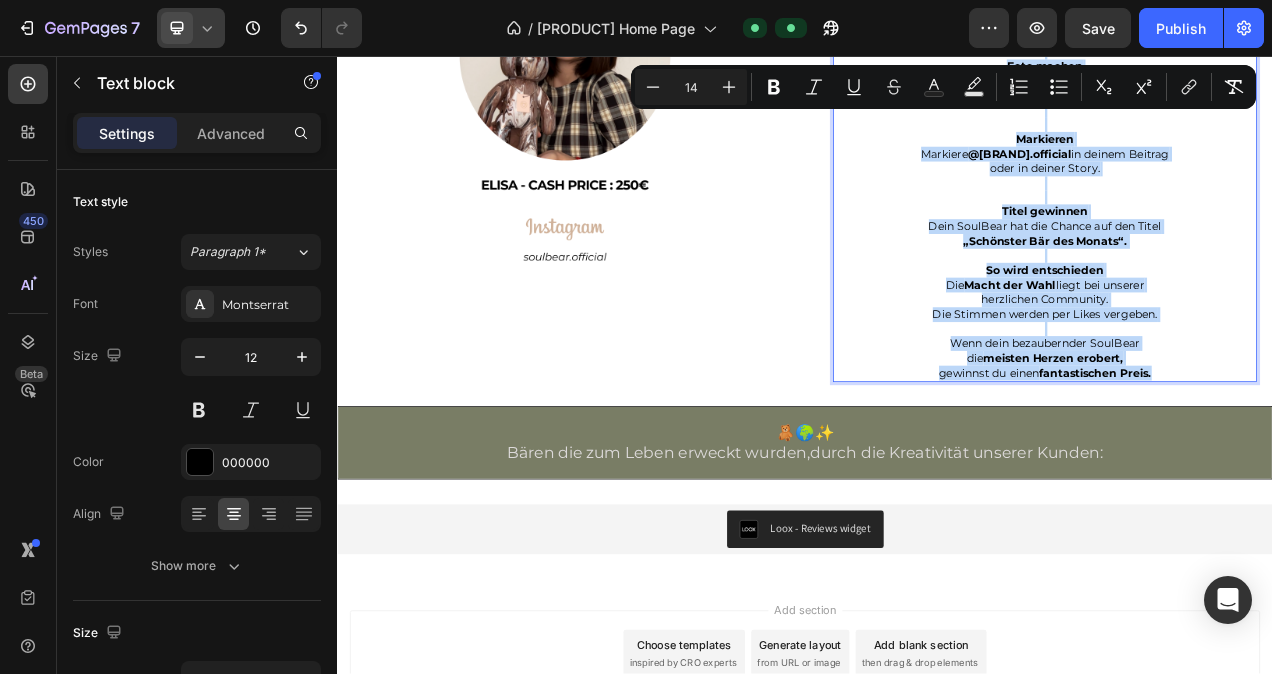 drag, startPoint x: 1386, startPoint y: 559, endPoint x: 1083, endPoint y: 142, distance: 515.45905 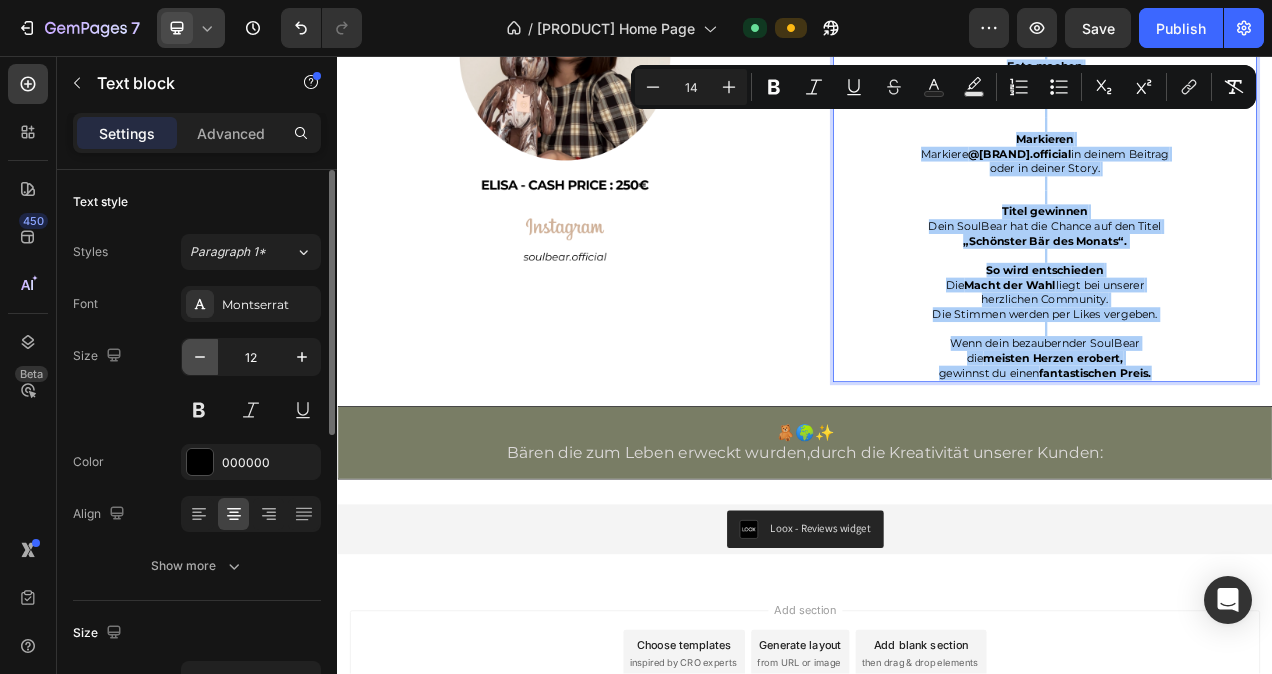 click 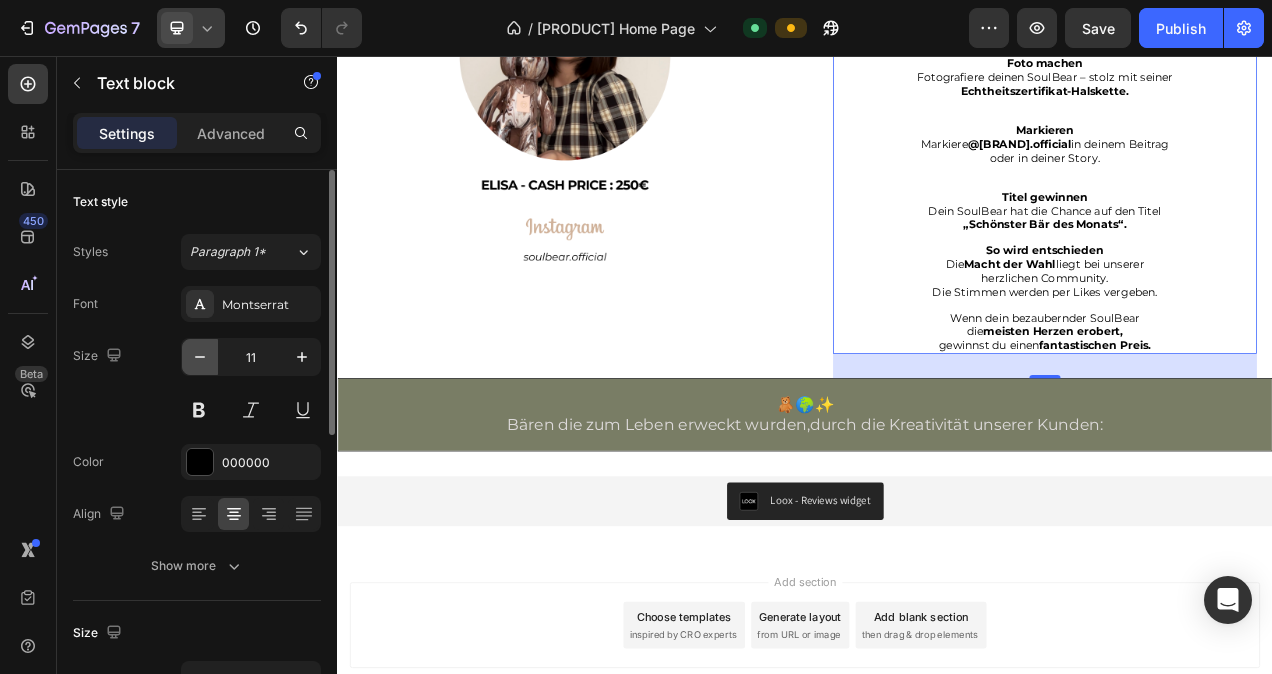 click at bounding box center [200, 357] 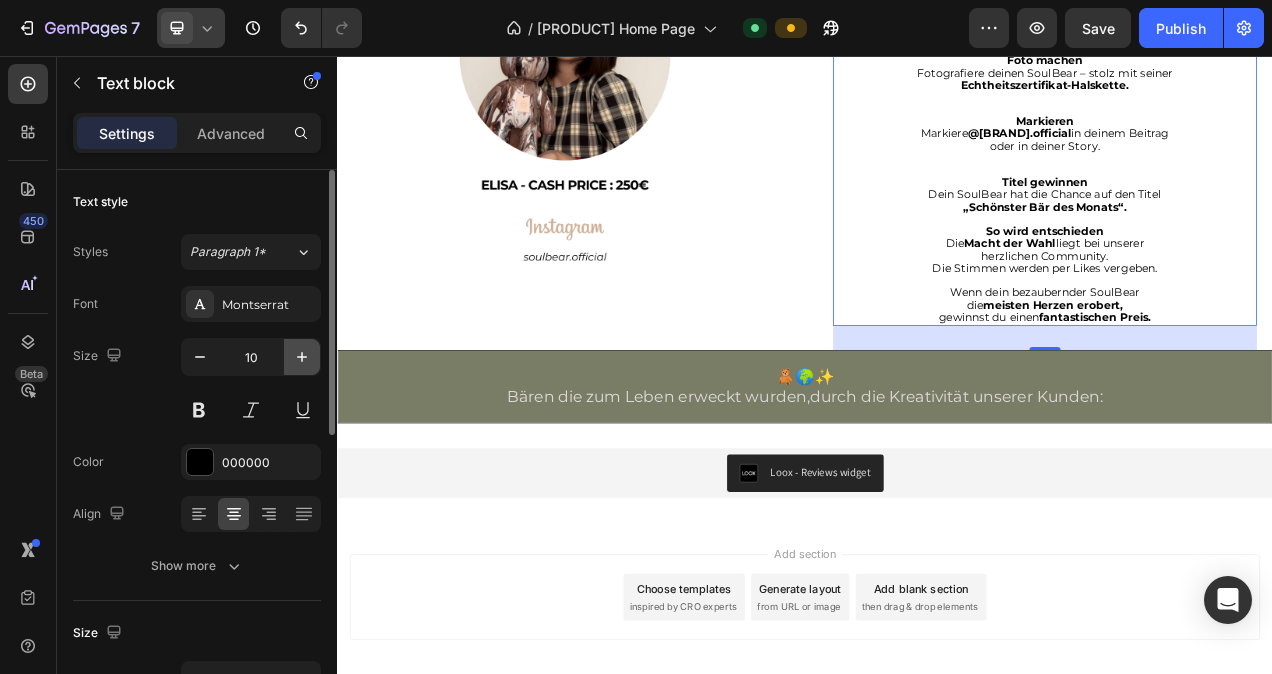 click 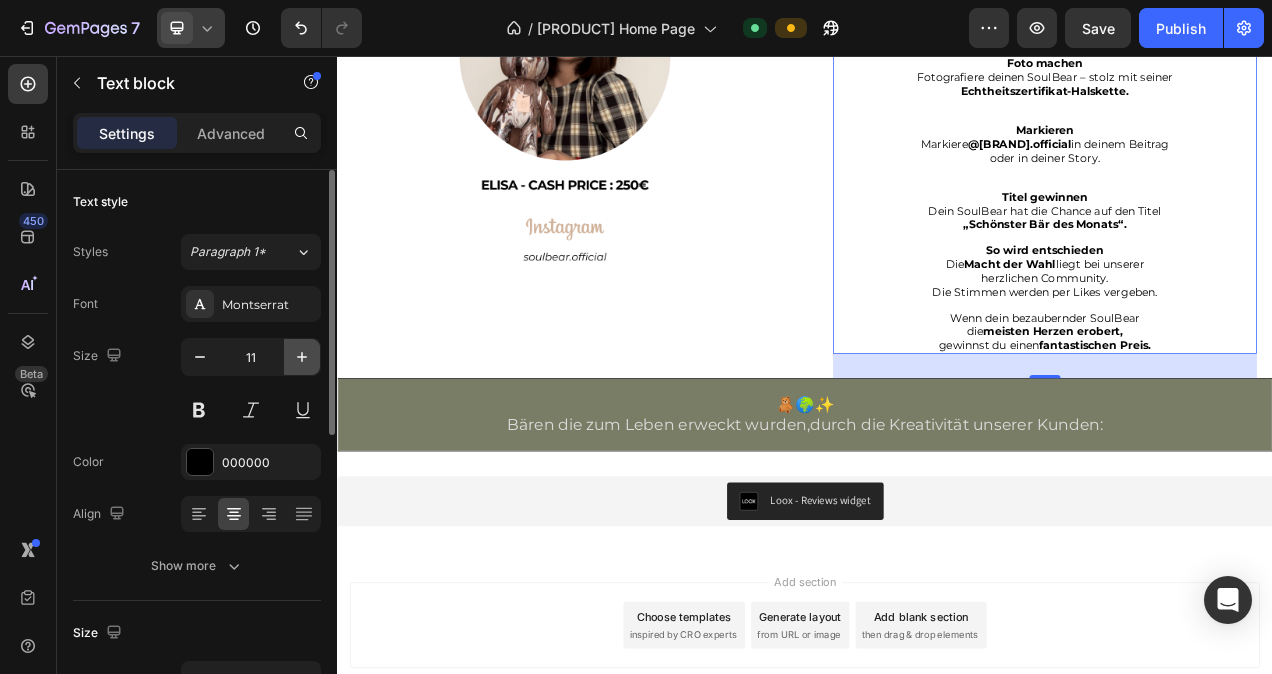 click 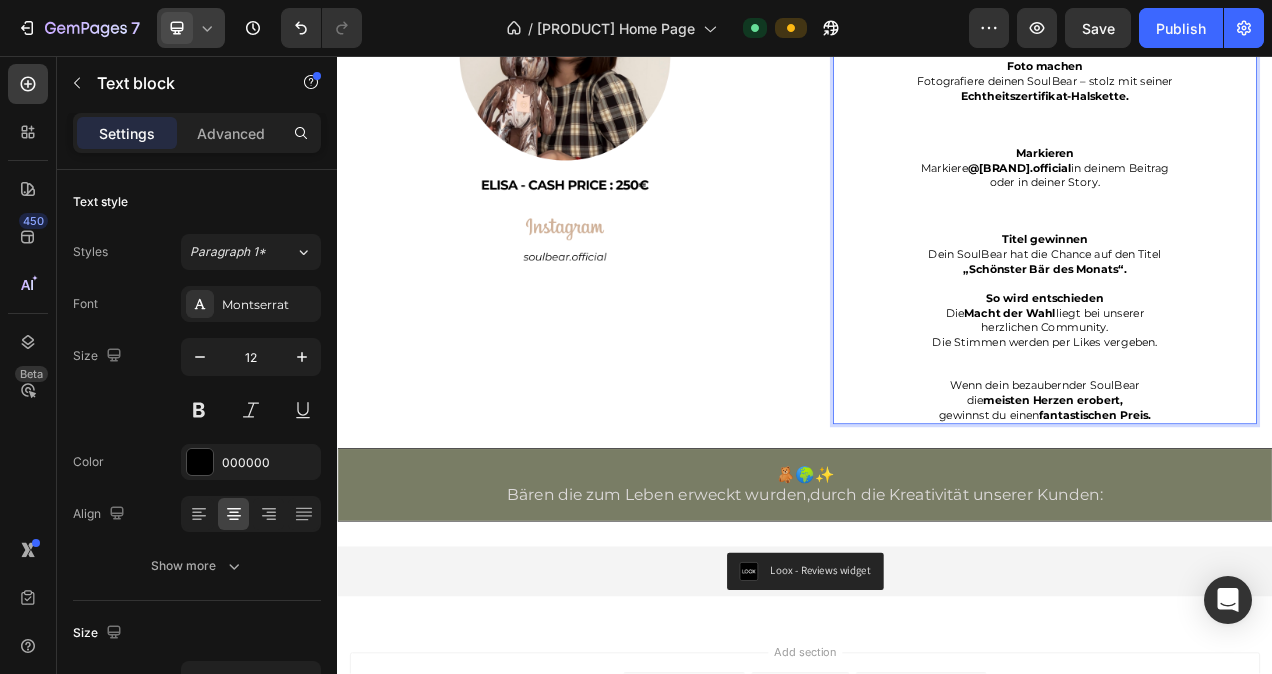 click on "Markieren Markiere  @soulbear.official  in deinem Beitrag oder in deiner Story. ⁠⁠⁠⁠⁠⁠⁠" at bounding box center (1245, 227) 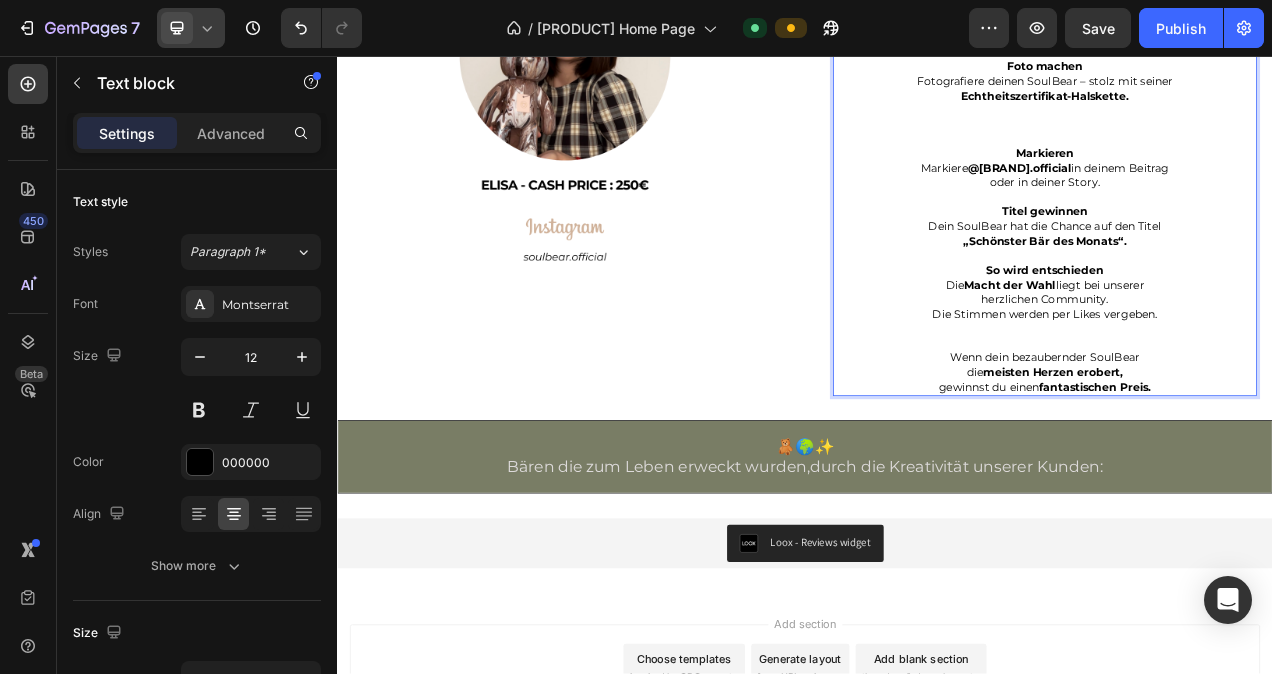 click on "Foto machen Fotografiere deinen SoulBear – stolz mit seiner Echtheitszertifikat-Halskette." at bounding box center (1245, 116) 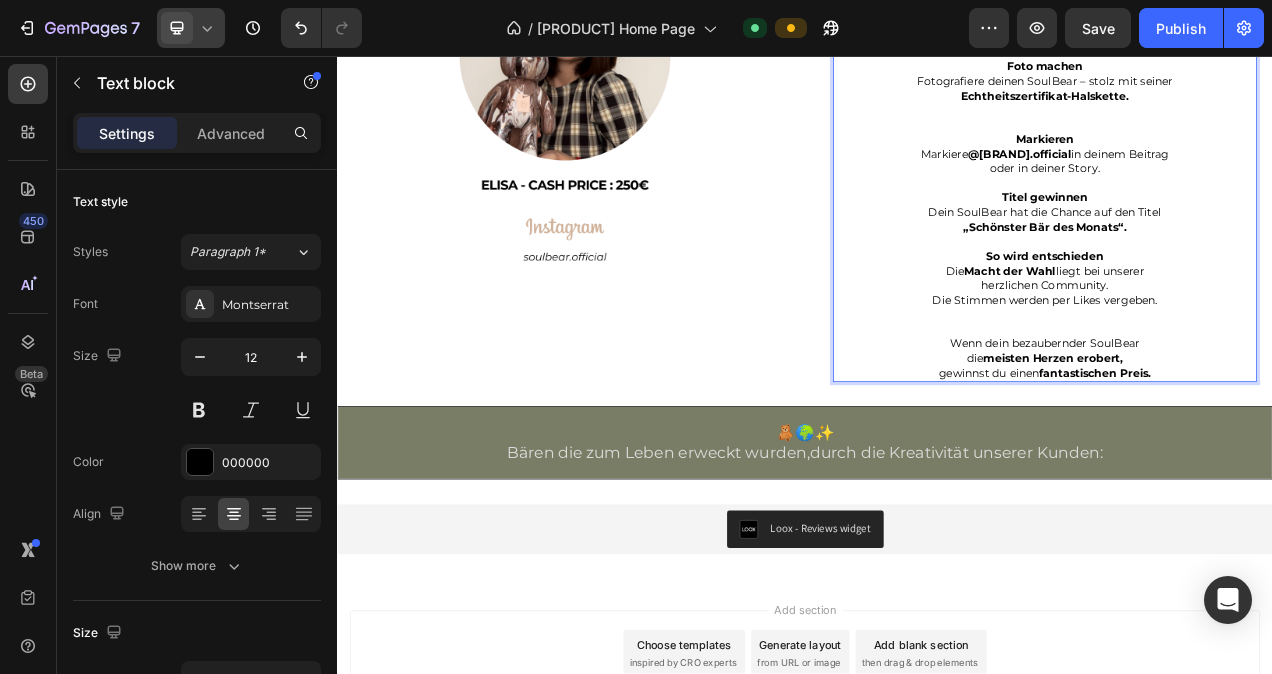 click on "Foto machen Fotografiere deinen SoulBear – stolz mit seiner Echtheitszertifikat-Halskette. ⁠⁠⁠⁠⁠⁠⁠" at bounding box center [1245, 107] 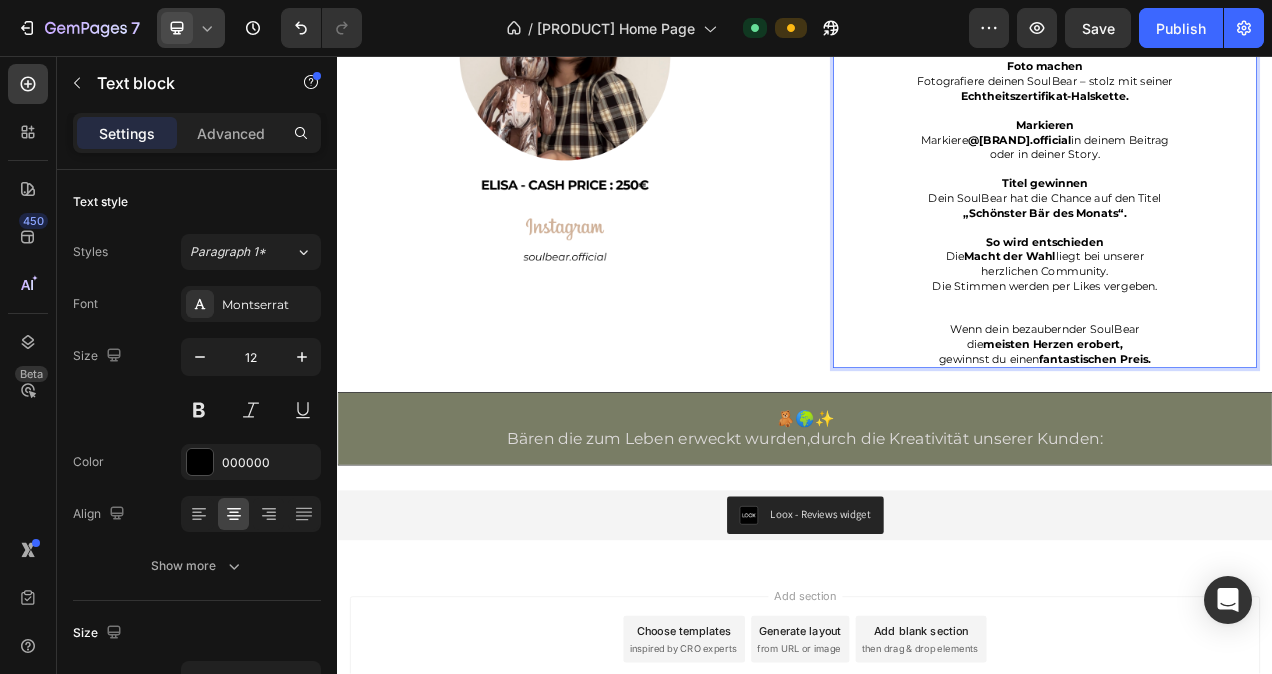 click on "Wenn dein bezaubernder SoulBear die  meisten Herzen erobert, gewinnst du einen  fantastischen Preis." at bounding box center (1245, 426) 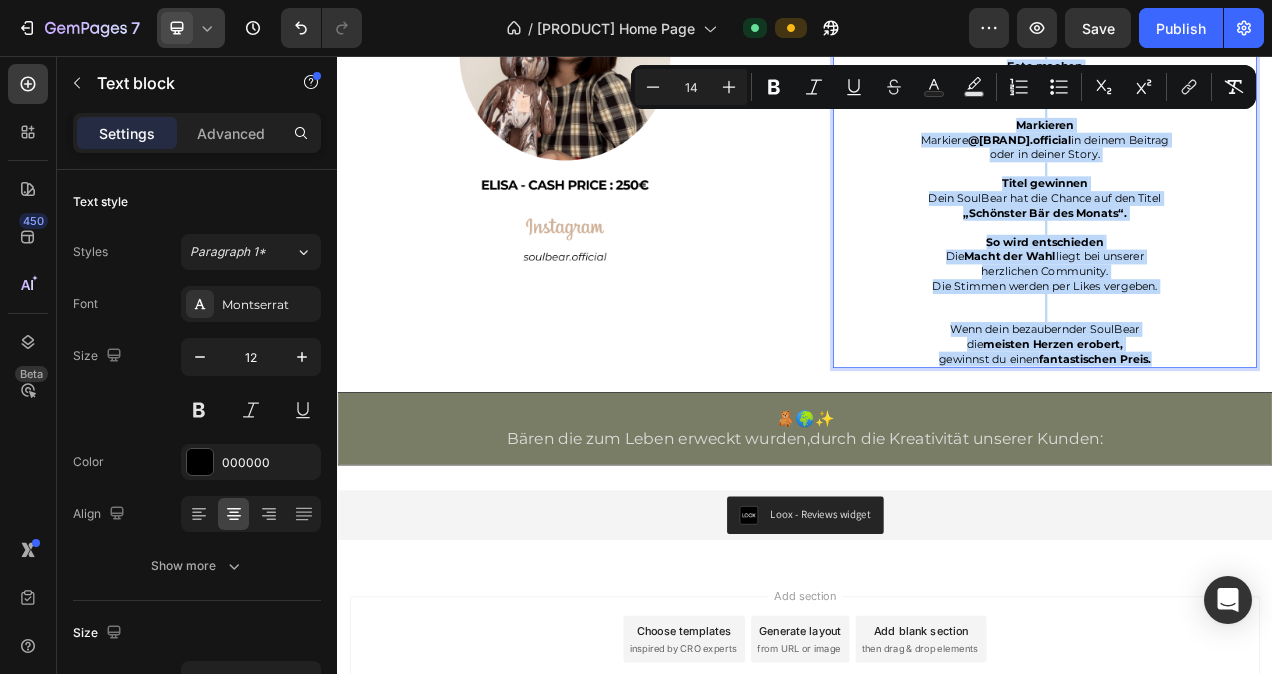 drag, startPoint x: 1415, startPoint y: 543, endPoint x: 1089, endPoint y: 143, distance: 516.0194 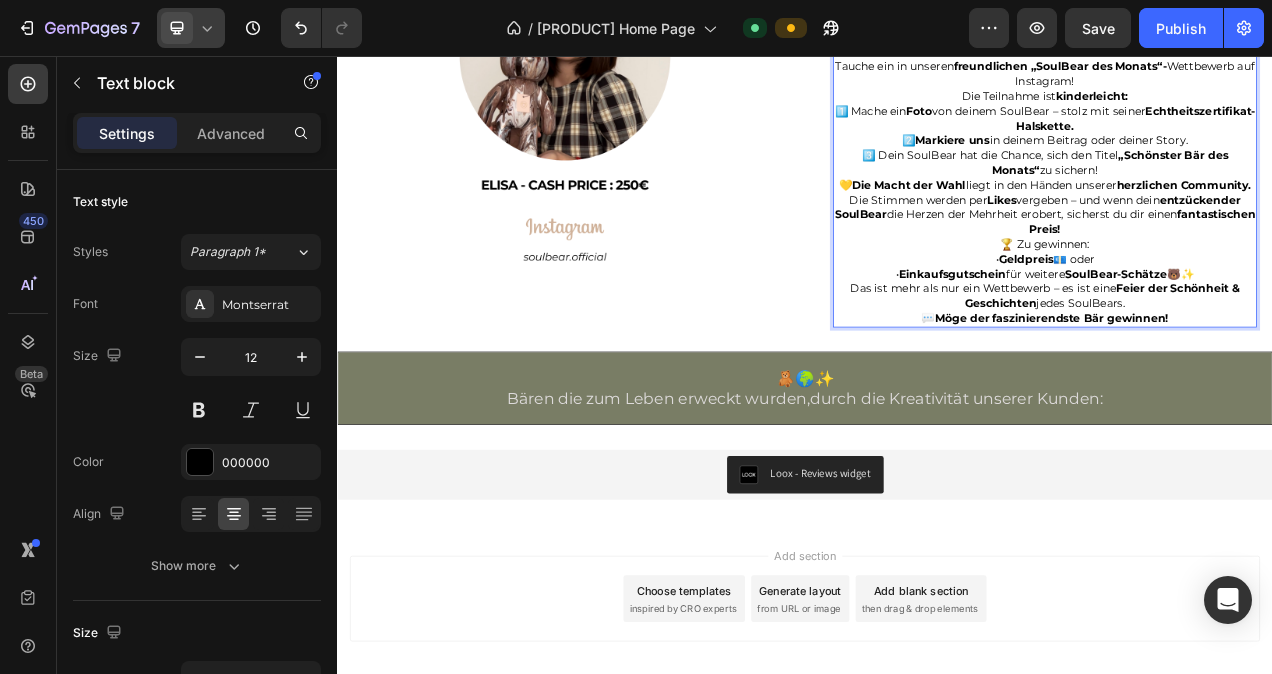click on "💛  Die Macht der Wahl  liegt in den Händen unserer  herzlichen Community. Die Stimmen werden per  Likes  vergeben – und wenn dein  entzückender SoulBear  die Herzen der Mehrheit erobert, sicherst du dir einen  fantastischen Preis!" at bounding box center [1245, 251] 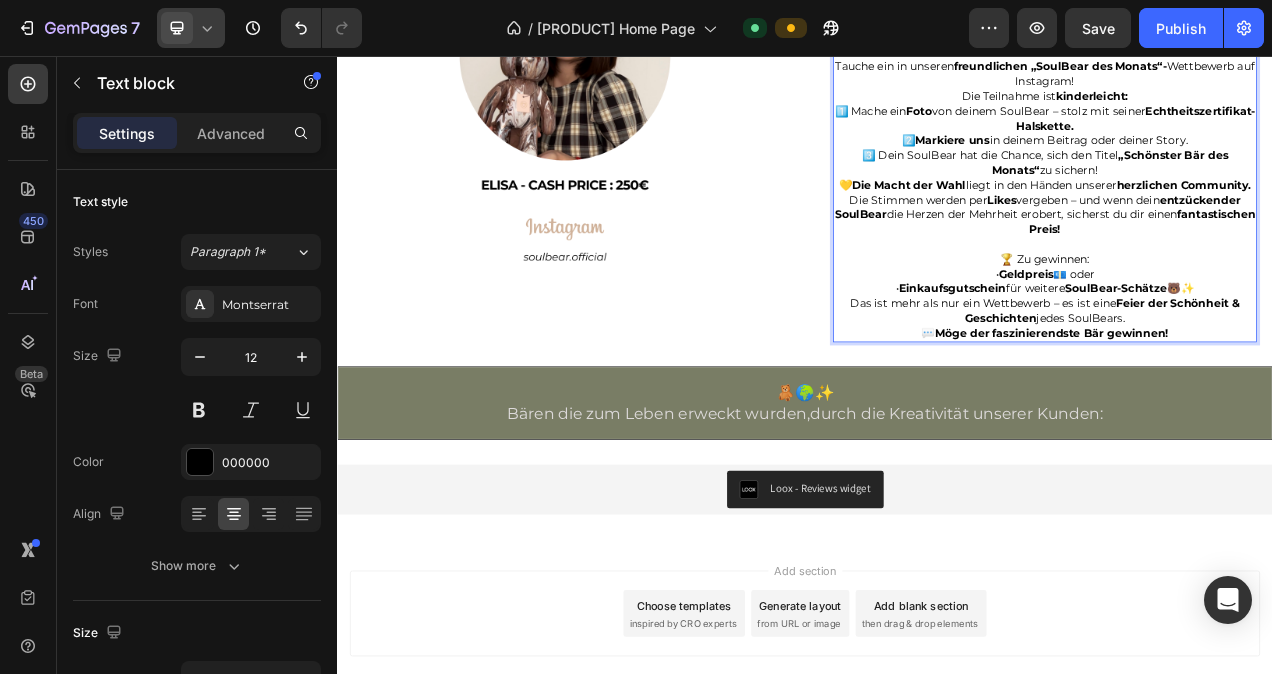 click on "Tauche ein in unseren  freundlichen „SoulBear des Monats“- Wettbewerb auf Instagram! Die Teilnahme ist  kinderleicht: 1️⃣ Mache ein  Foto  von deinem SoulBear – stolz mit seiner  Echtheitszertifikat-Halskette. 2️⃣  Markiere uns  in deinem Beitrag oder deiner Story. 3️⃣ Dein SoulBear hat die Chance, sich den Titel  „Schönster Bär des Monats“  zu sichern!" at bounding box center [1245, 137] 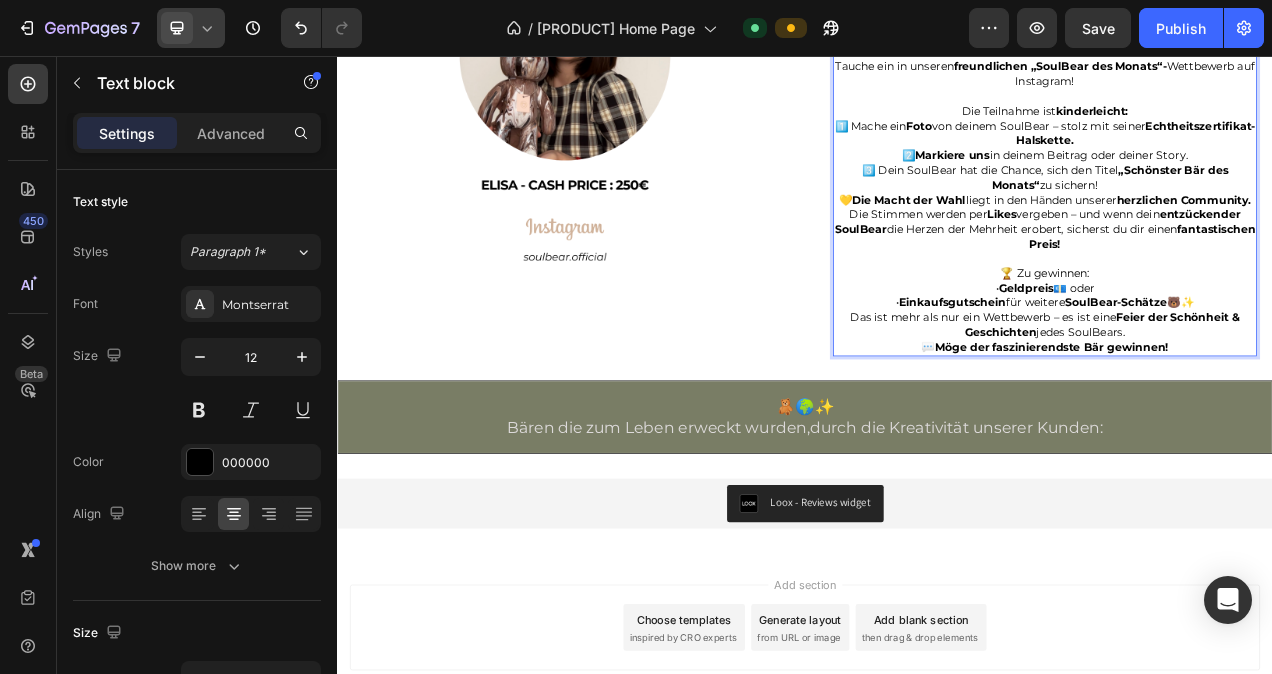 click on "💛  Die Macht der Wahl  liegt in den Händen unserer  herzlichen Community. Die Stimmen werden per  Likes  vergeben – und wenn dein  entzückender SoulBear  die Herzen der Mehrheit erobert, sicherst du dir einen  fantastischen Preis!" at bounding box center [1245, 270] 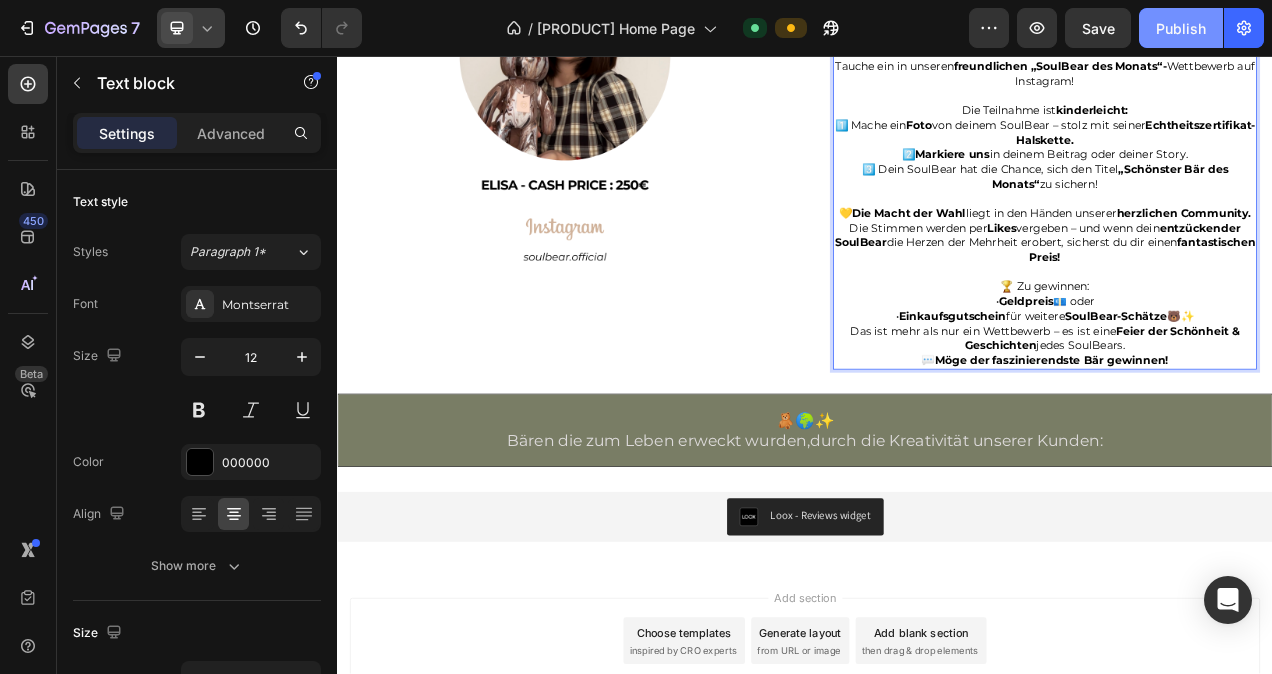 click on "Publish" at bounding box center (1181, 28) 